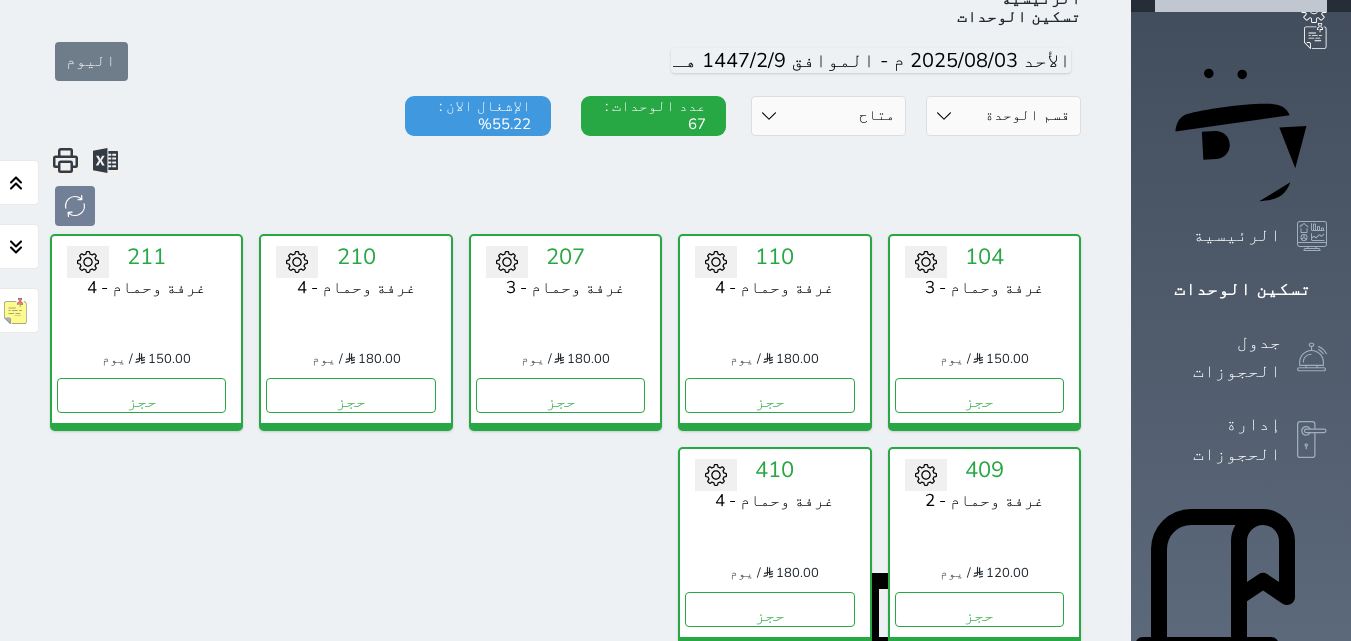 scroll, scrollTop: 160, scrollLeft: 0, axis: vertical 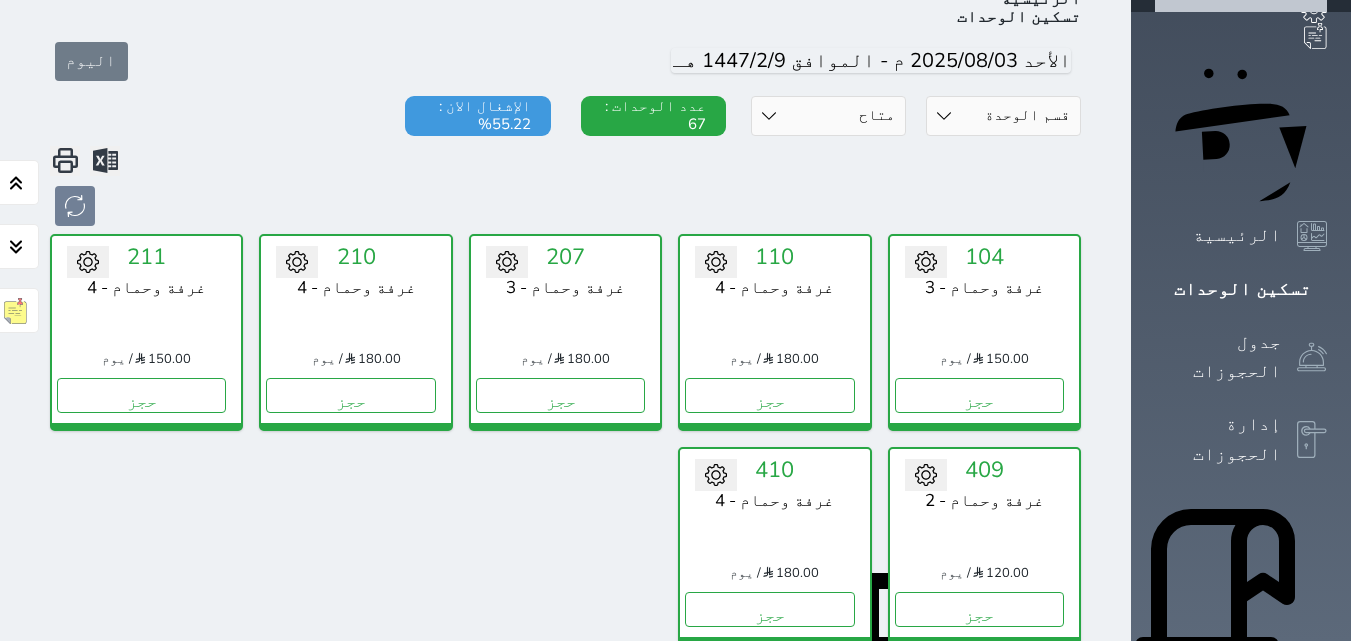 click on "حالة الوحدات متاح تحت التنظيف تحت الصيانة سجل دخول  لم يتم تسجيل الدخول" at bounding box center [828, 116] 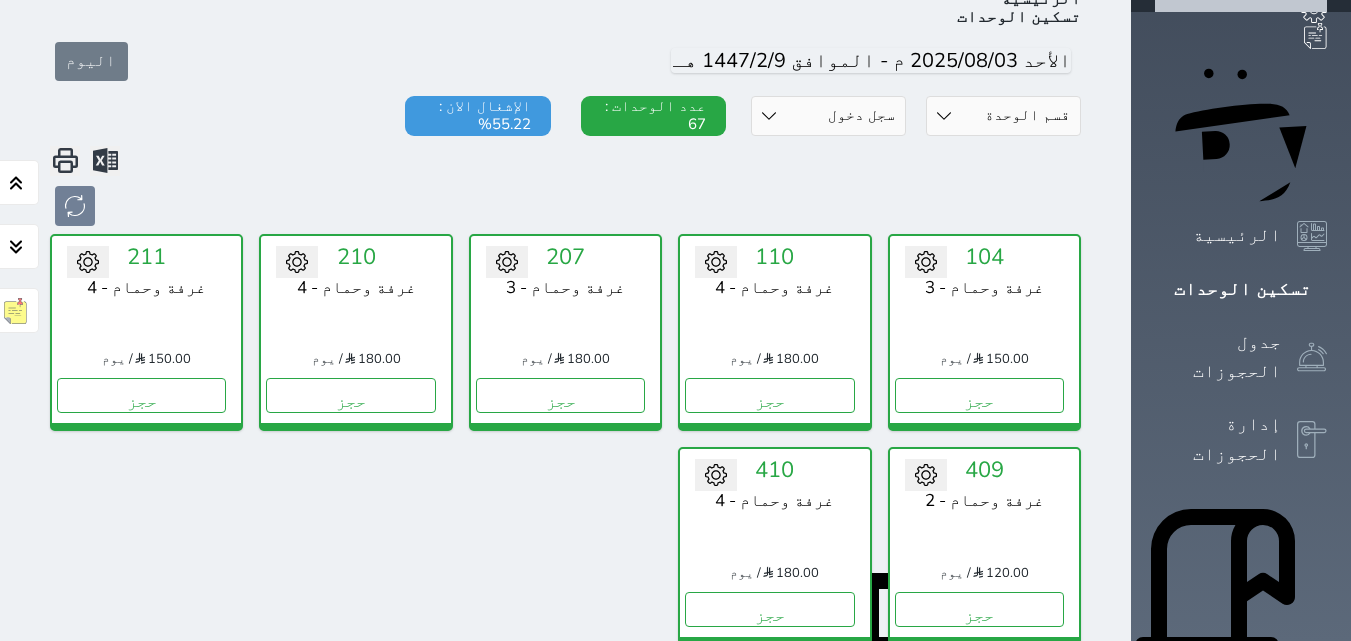 click on "حالة الوحدات متاح تحت التنظيف تحت الصيانة سجل دخول  لم يتم تسجيل الدخول" at bounding box center (828, 116) 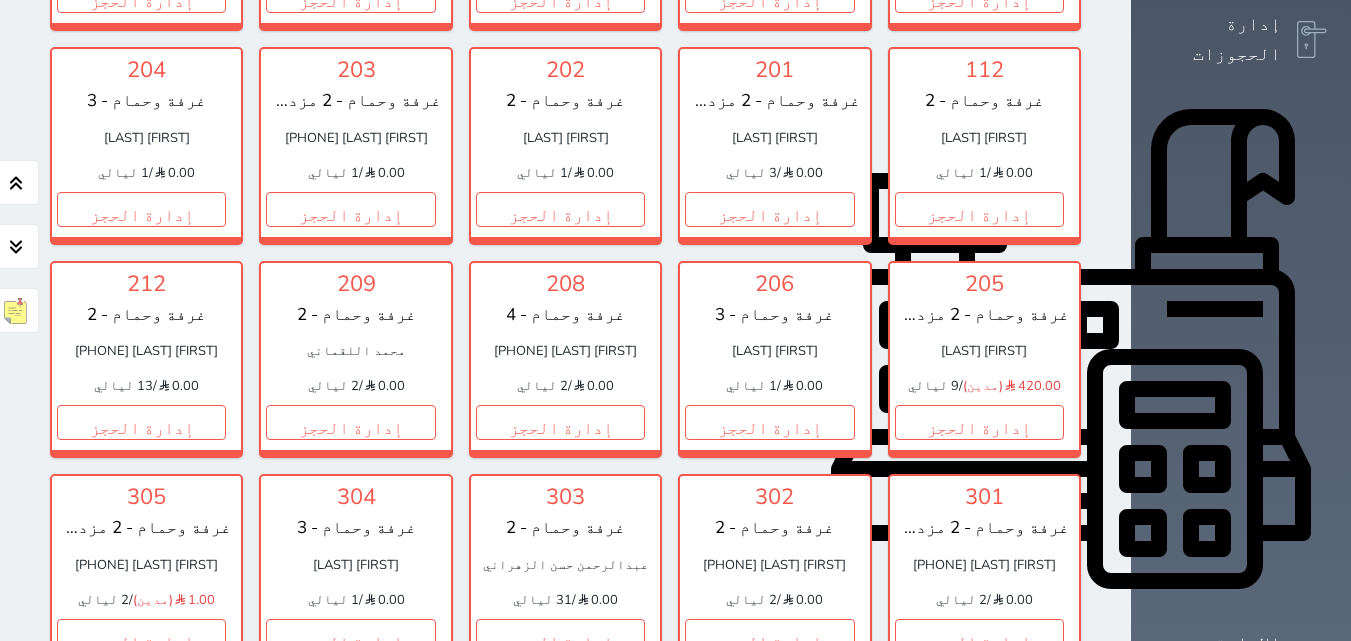 scroll, scrollTop: 460, scrollLeft: 0, axis: vertical 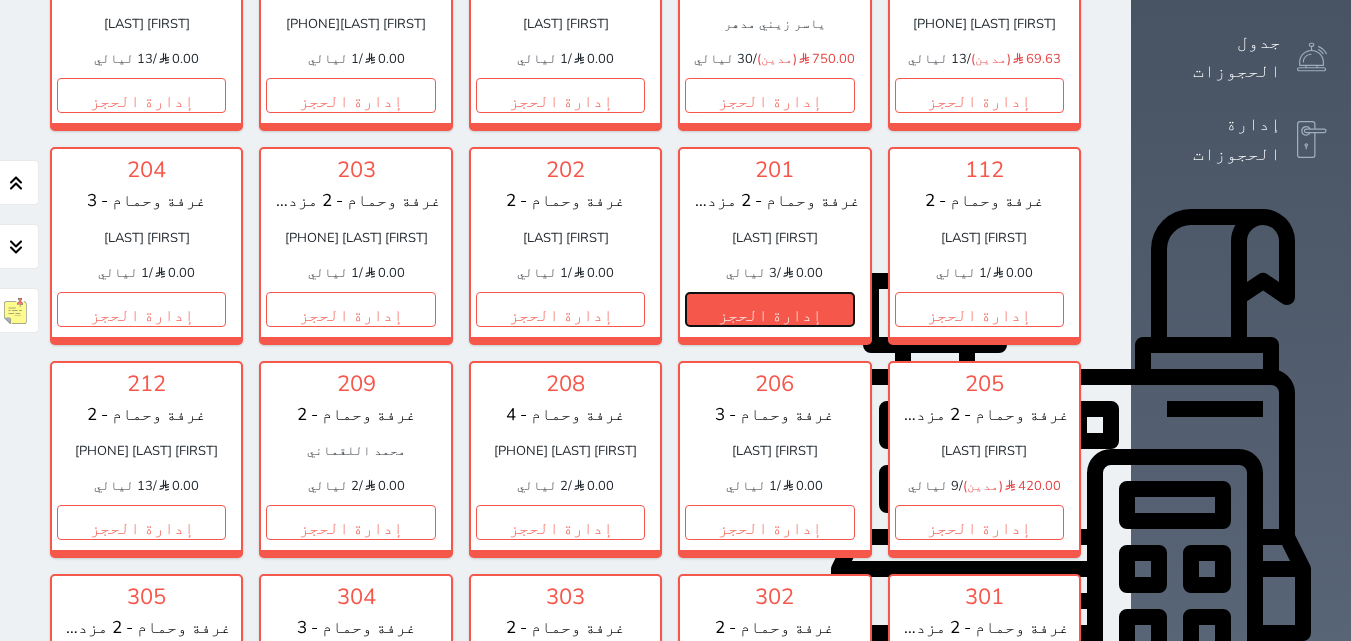 click on "إدارة الحجز" at bounding box center [769, 309] 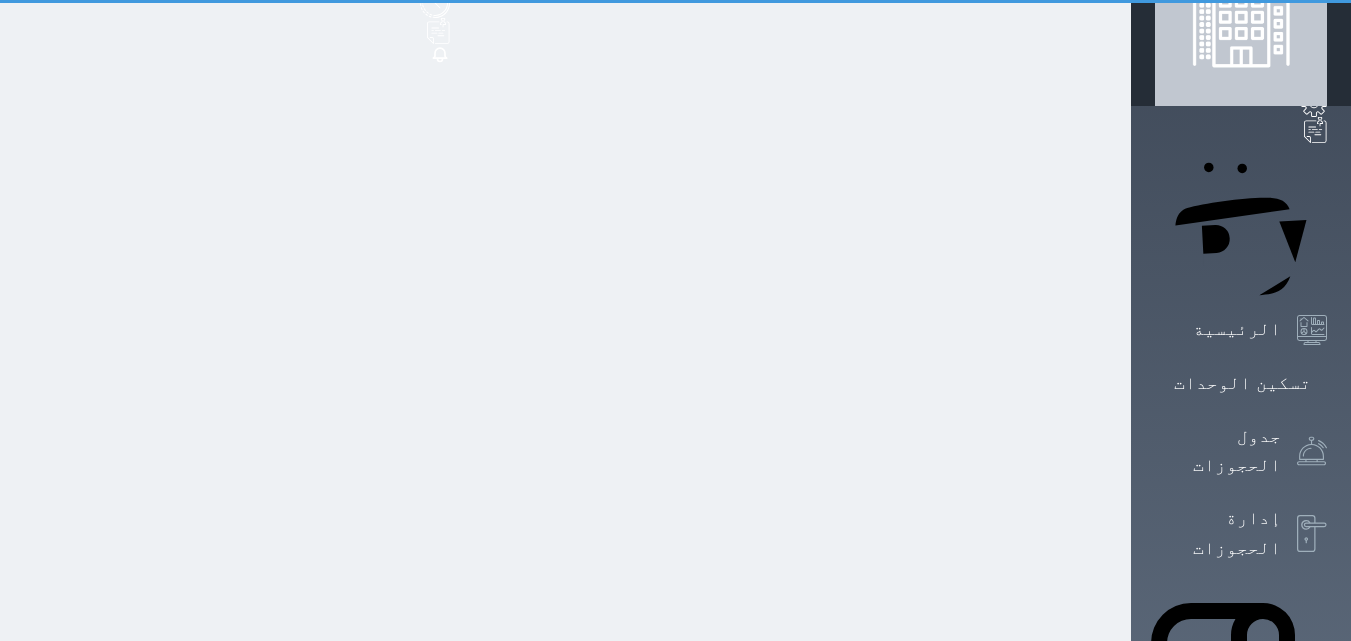 scroll, scrollTop: 0, scrollLeft: 0, axis: both 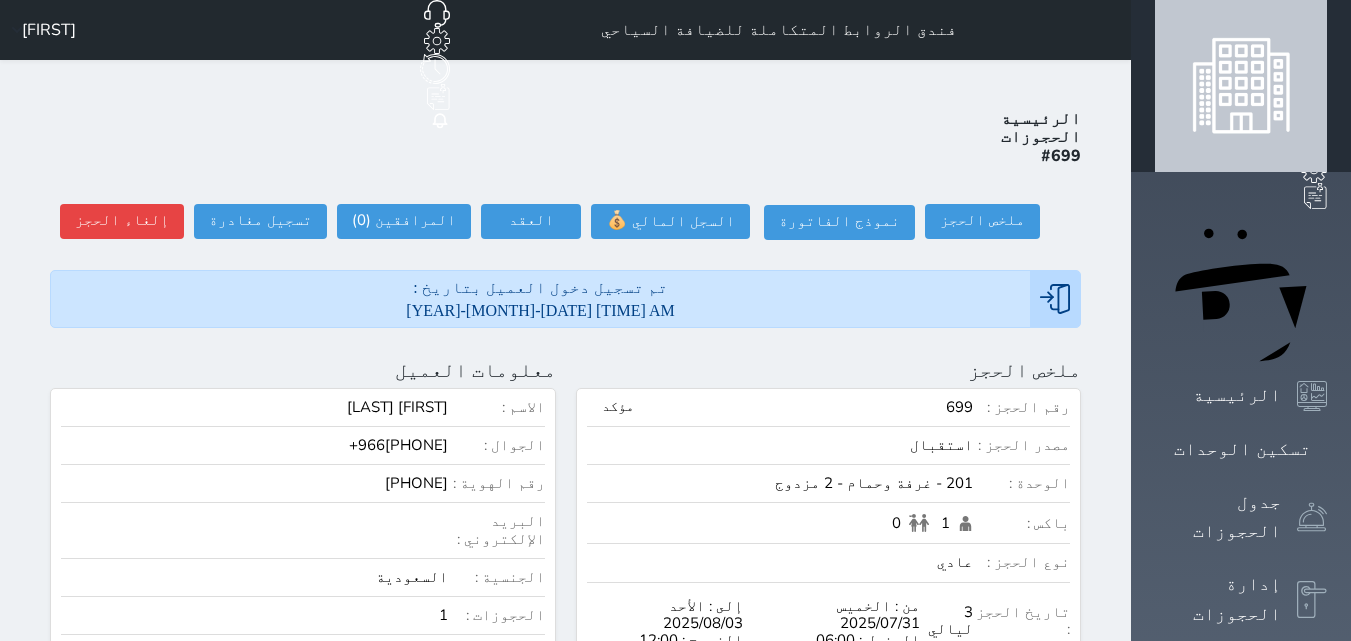 select 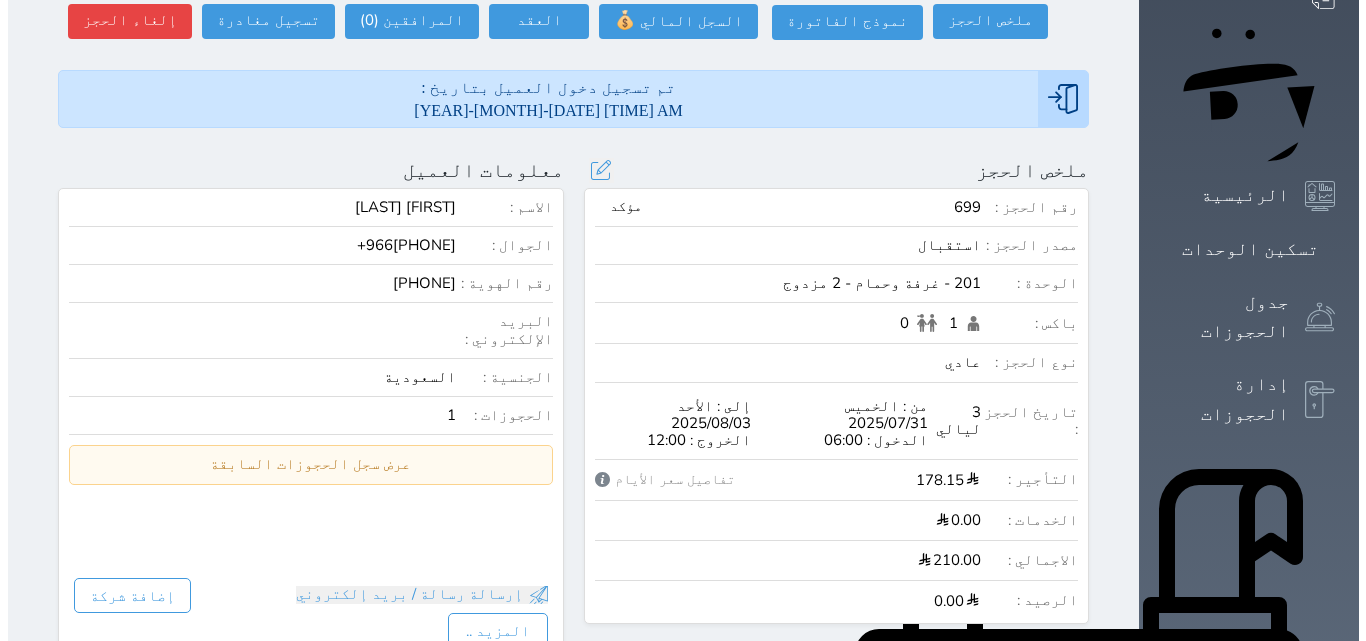 scroll, scrollTop: 0, scrollLeft: 0, axis: both 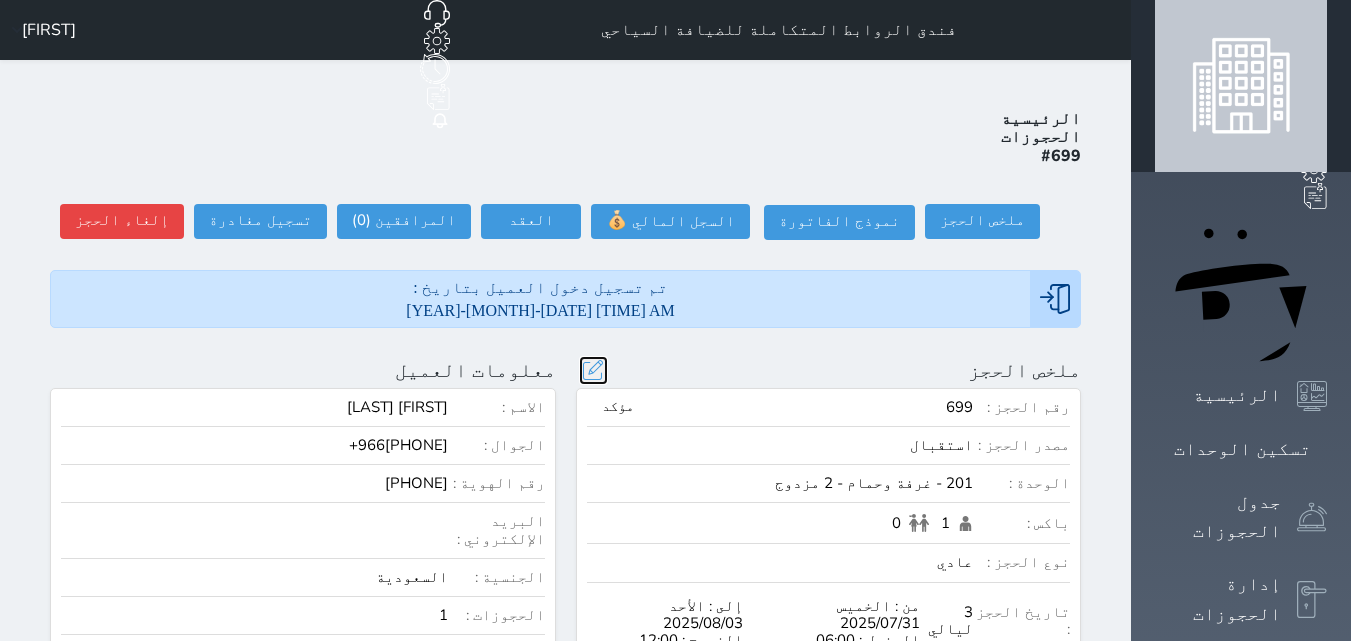 click at bounding box center [593, 370] 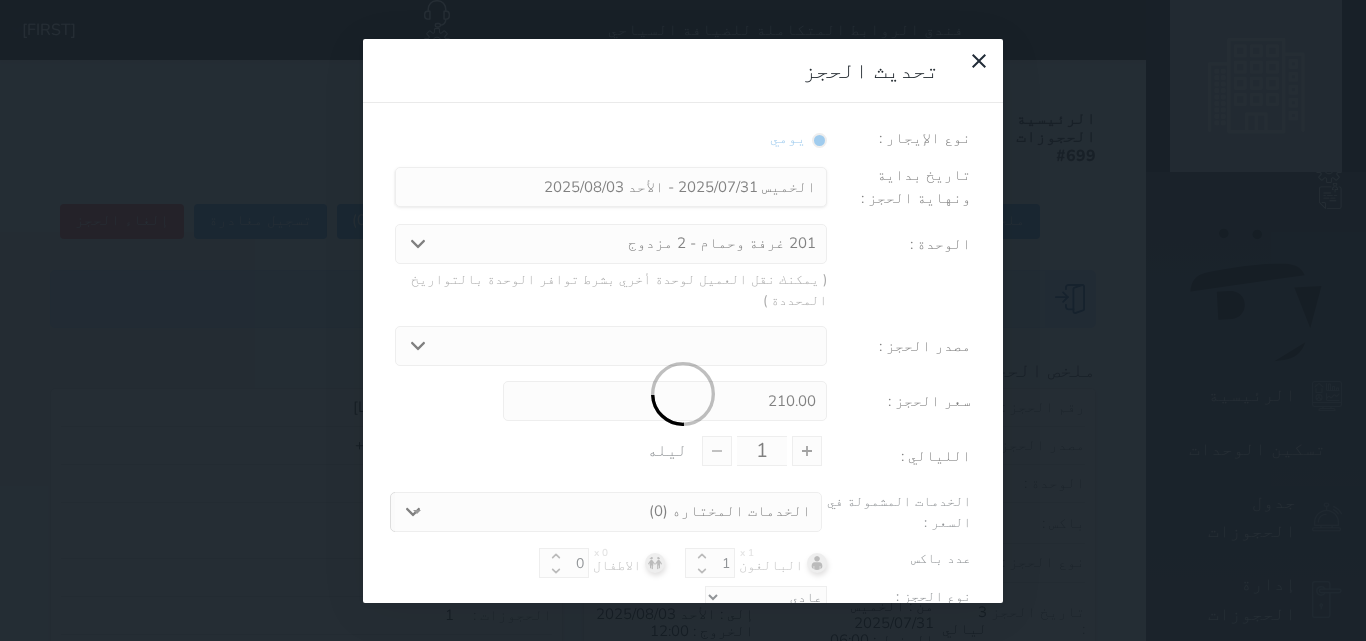 select on "31390" 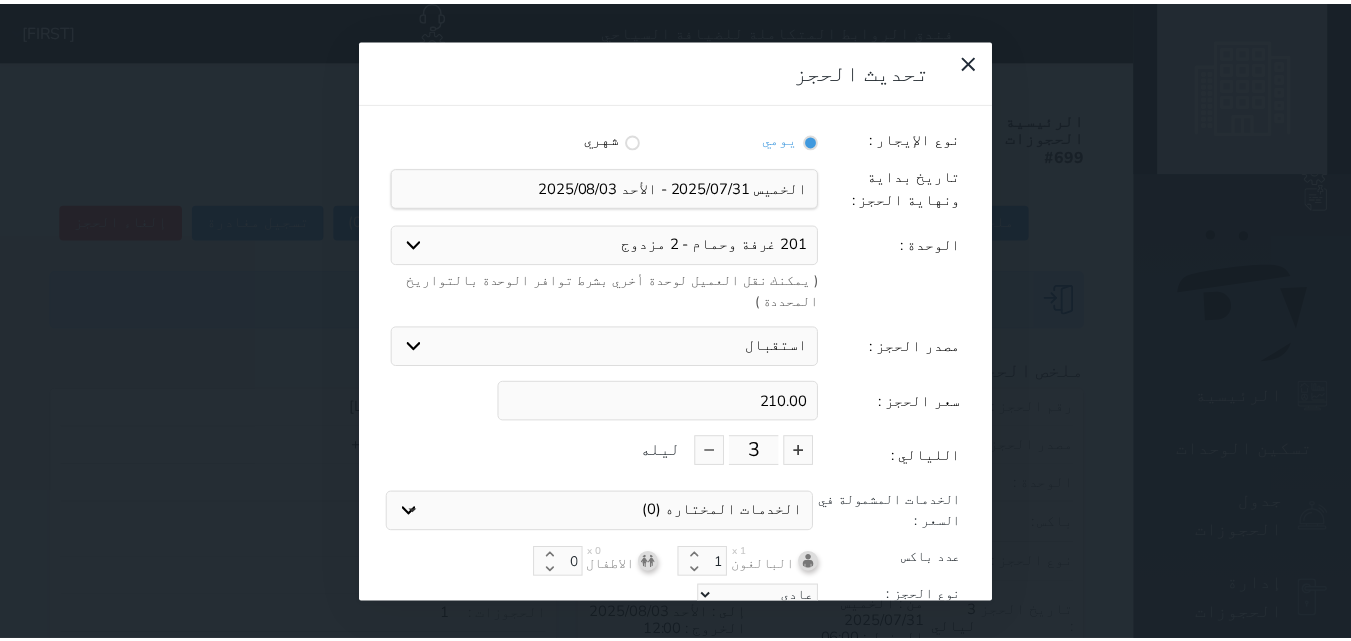 scroll, scrollTop: 45, scrollLeft: 0, axis: vertical 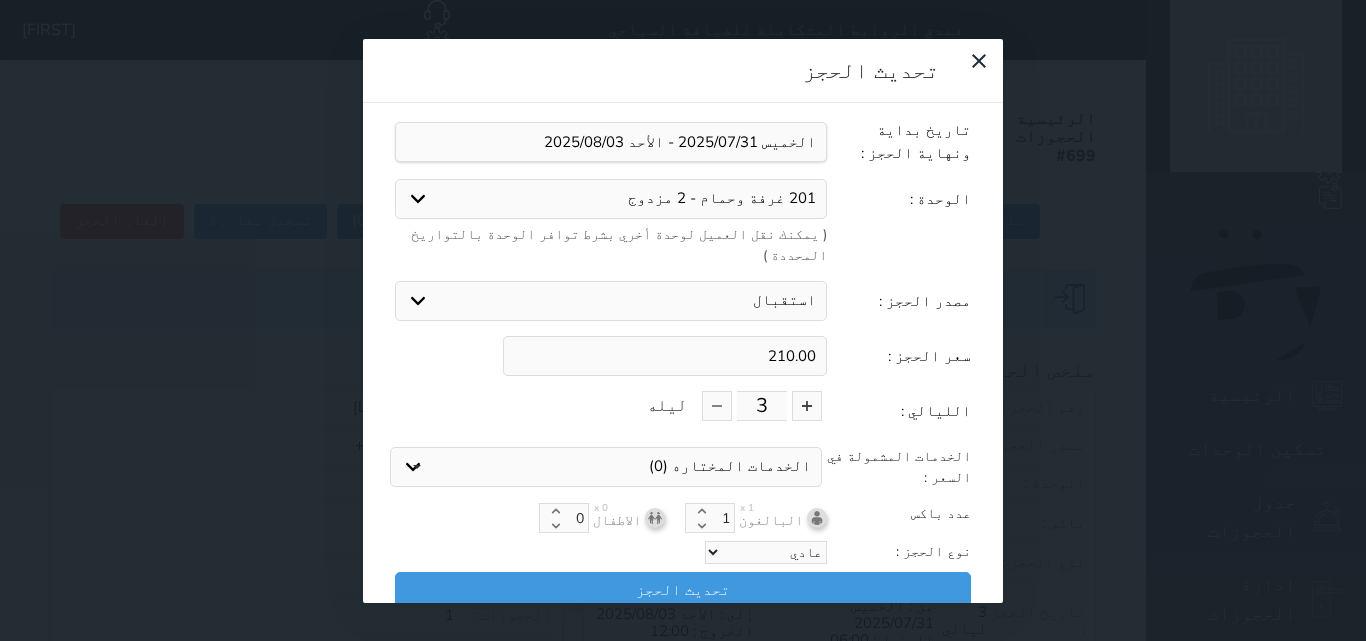 click on "تحديث الحجز                       نوع الإيجار :     يومي     شهري   تاريخ بداية ونهاية الحجز :     الوحدة :   201 غرفة وحمام - 2 مزدوج   409 غرفة وحمام - 2 104 غرفة وحمام - 3 211 غرفة وحمام - 4 110 غرفة وحمام - 4 207 غرفة وحمام - 3 210 غرفة وحمام - 4 410 غرفة وحمام - 4   ( يمكنك نقل العميل لوحدة أخري بشرط توافر الوحدة بالتواريخ المحددة )   مصدر الحجز :   booking.com إيربنب جاذر إن استقبال الموقع الإلكتروني بوكينج المسافر اكسبيديا مواقع التواصل الإجتماعي اويو اخرى     سعر الحجز :   [PRICE]         الليالي :     3     ليله    الخدمات المشمولة في السعر :   الخدمات المختاره (0)  تحديد الكل  ×  فطار   عدد باكس           البالغون   x 1   1" at bounding box center [683, 320] 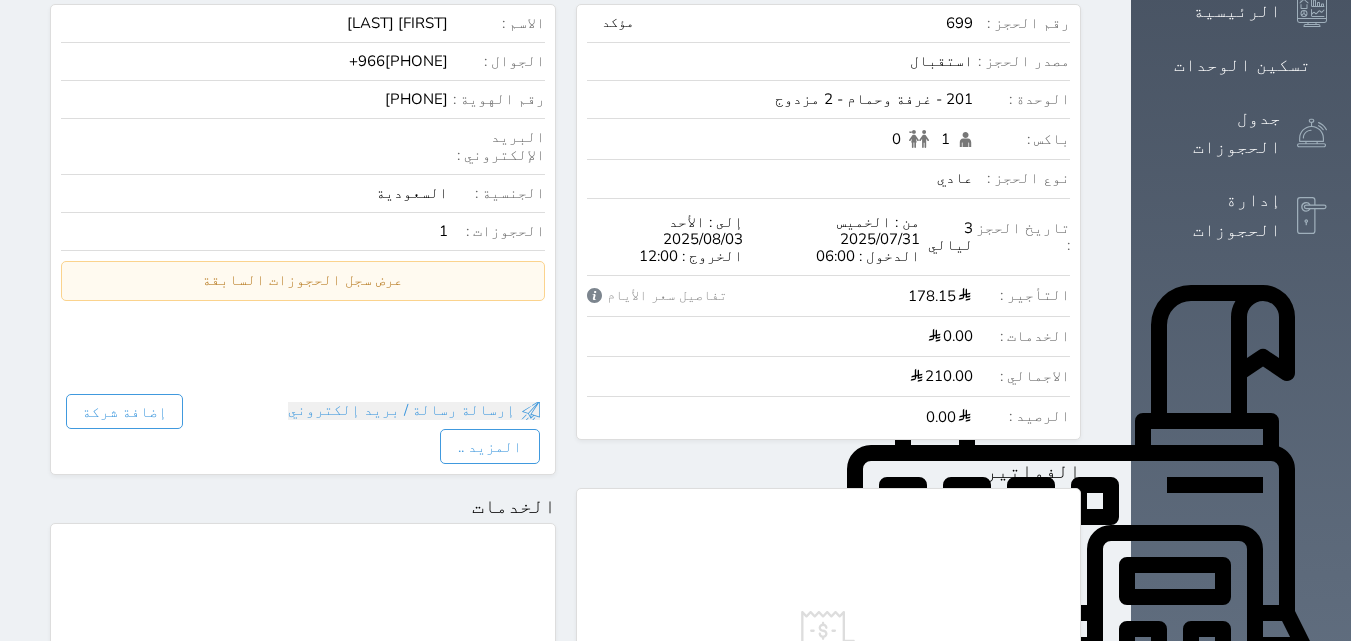 scroll, scrollTop: 200, scrollLeft: 0, axis: vertical 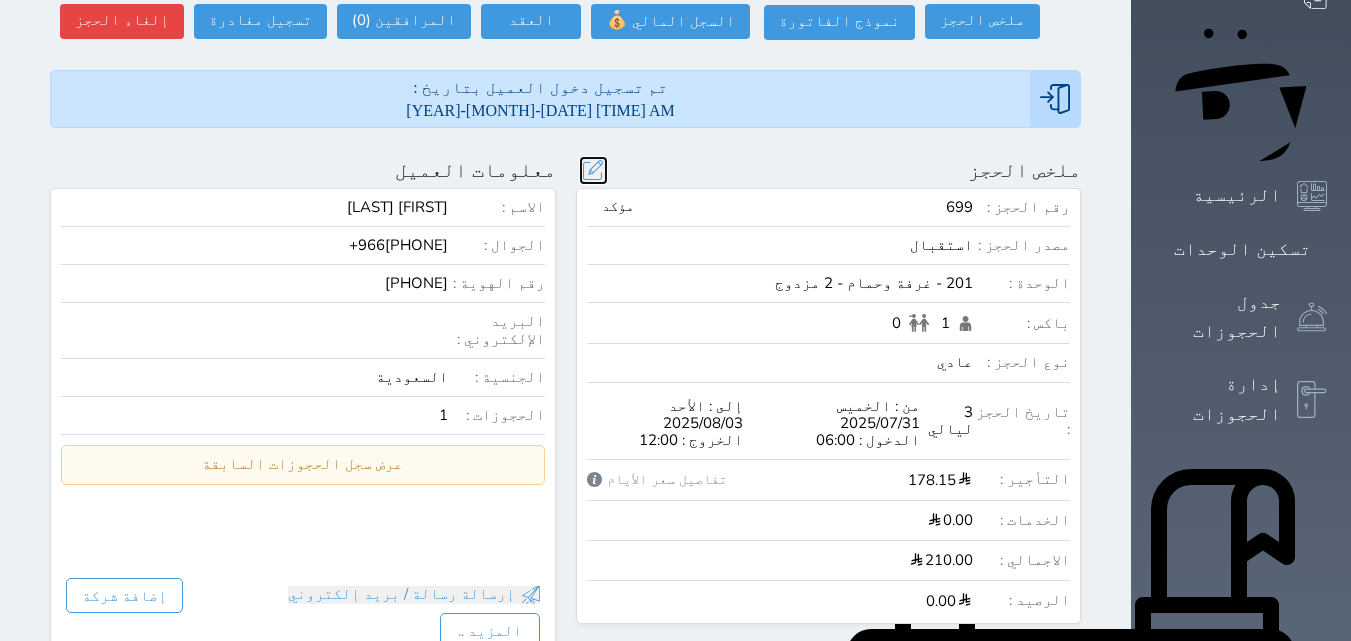 drag, startPoint x: 639, startPoint y: 103, endPoint x: 637, endPoint y: 92, distance: 11.18034 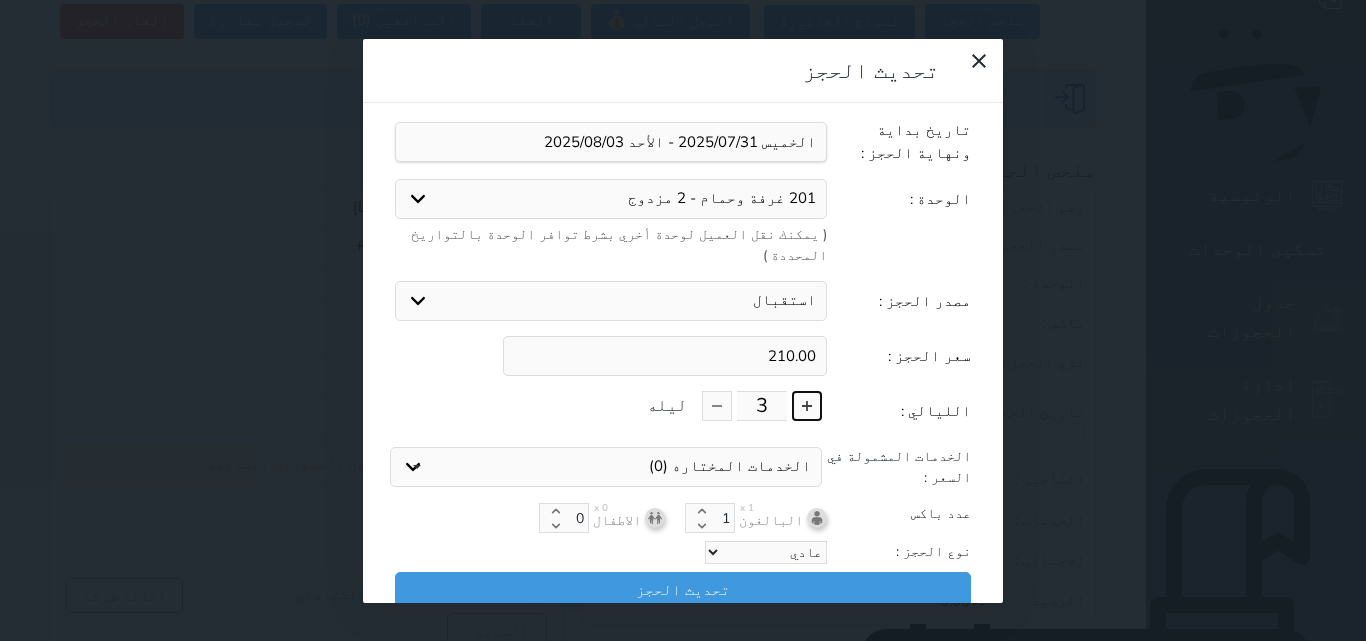 click at bounding box center [807, 406] 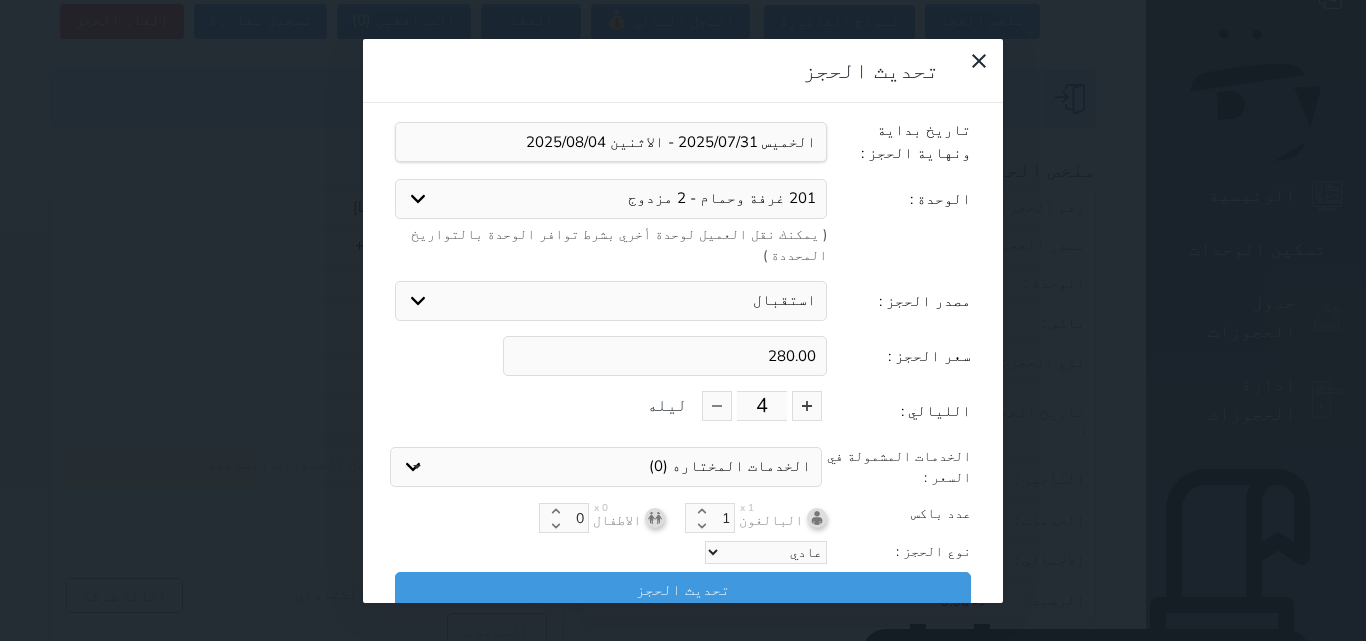 drag, startPoint x: 752, startPoint y: 279, endPoint x: 891, endPoint y: 334, distance: 149.48578 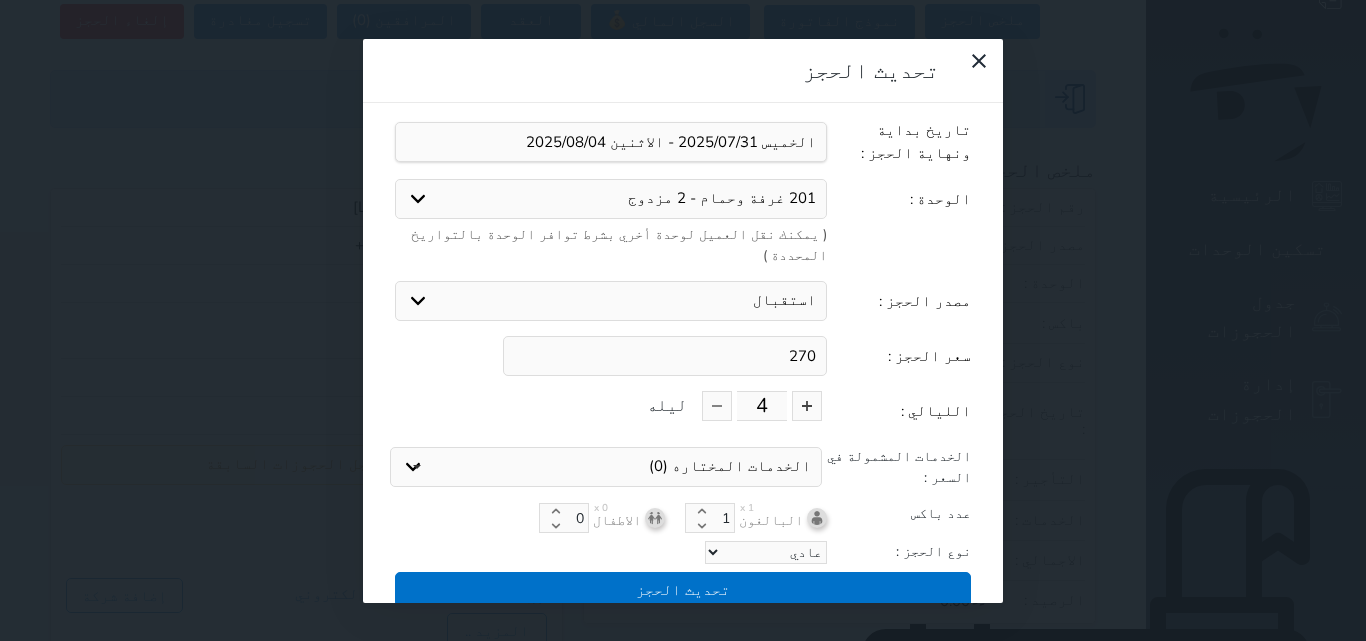 type on "270" 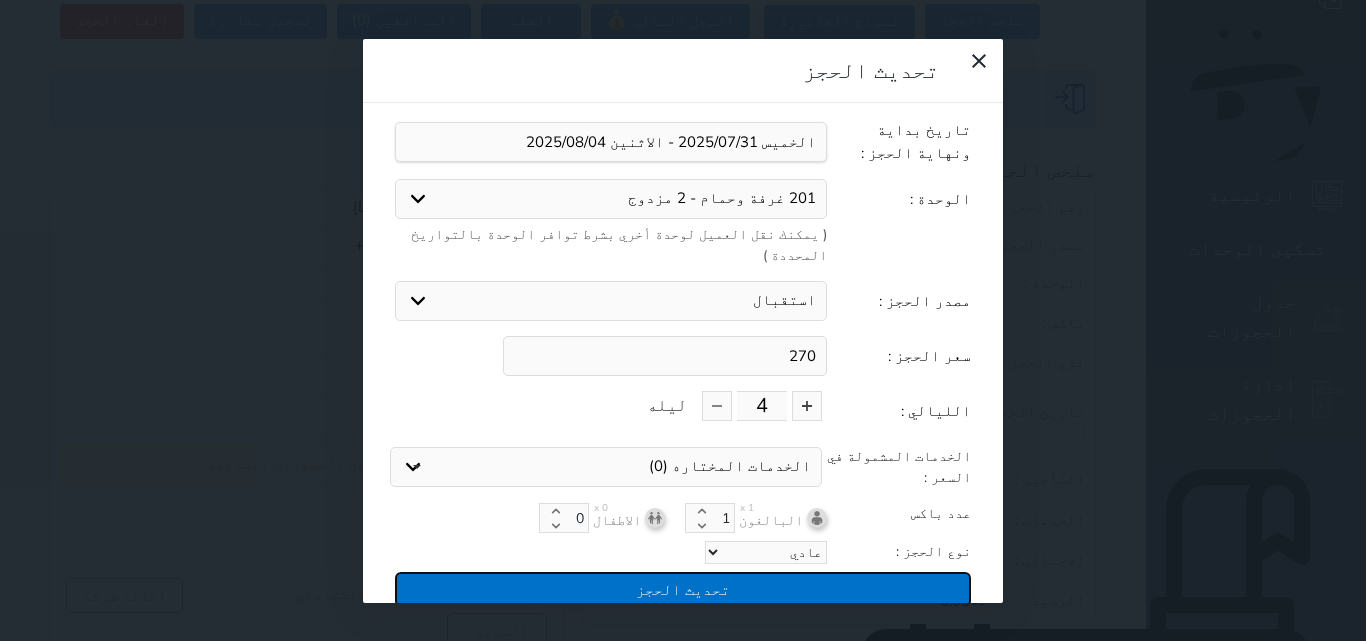 click on "تحديث الحجز" at bounding box center (683, 589) 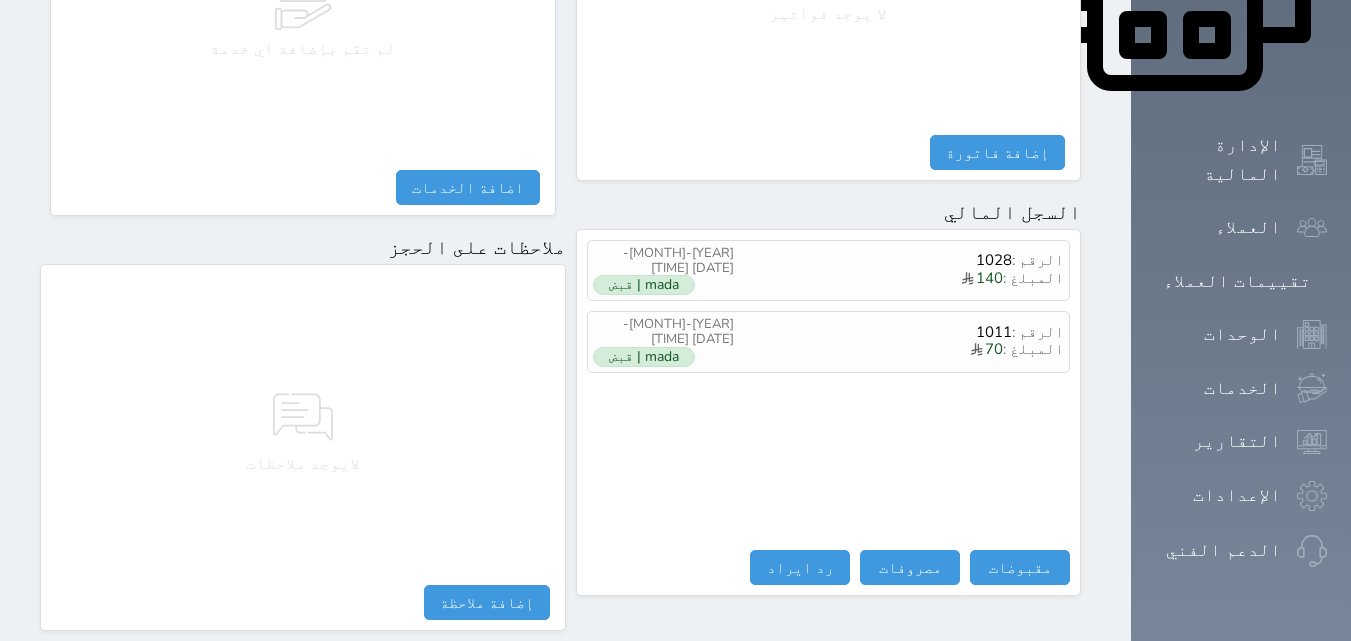 scroll, scrollTop: 1140, scrollLeft: 0, axis: vertical 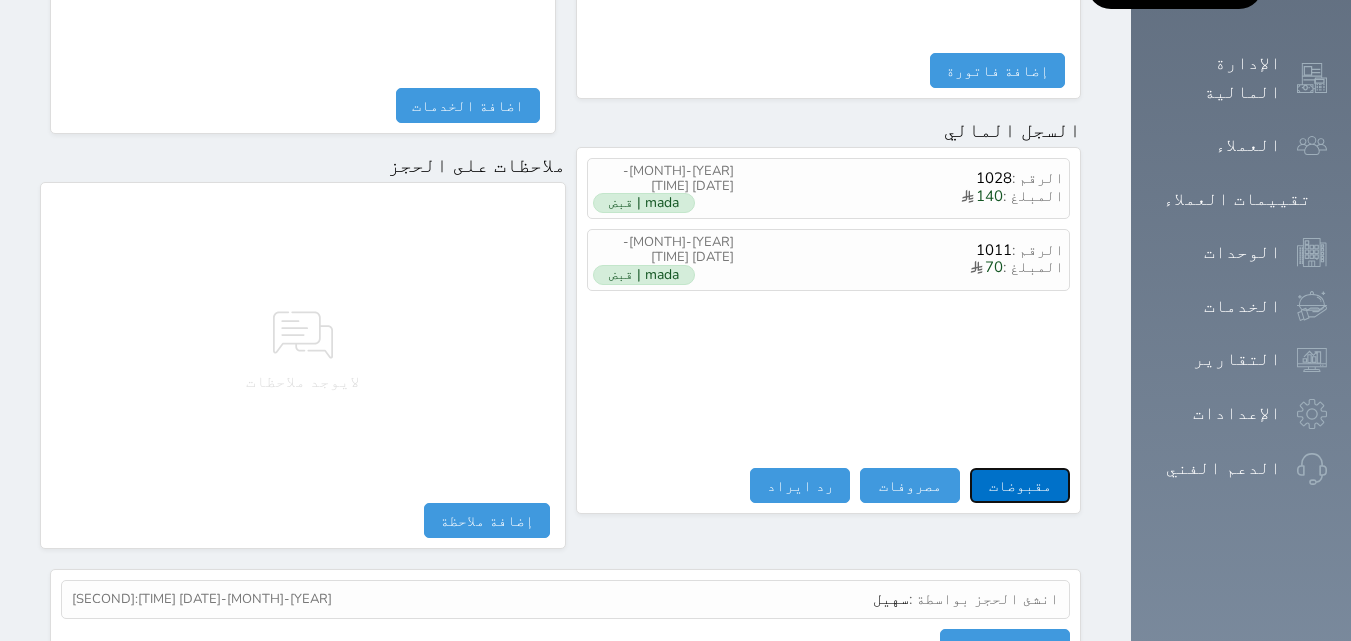 click on "مقبوضات" at bounding box center [1020, 485] 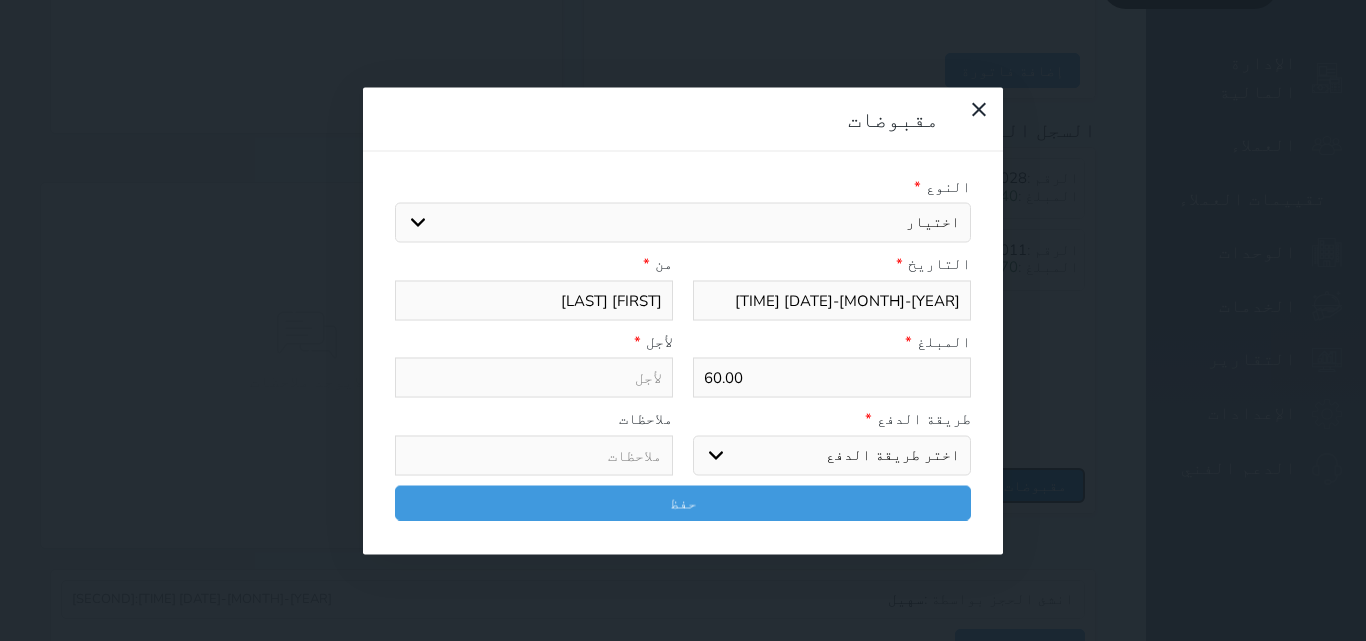 select 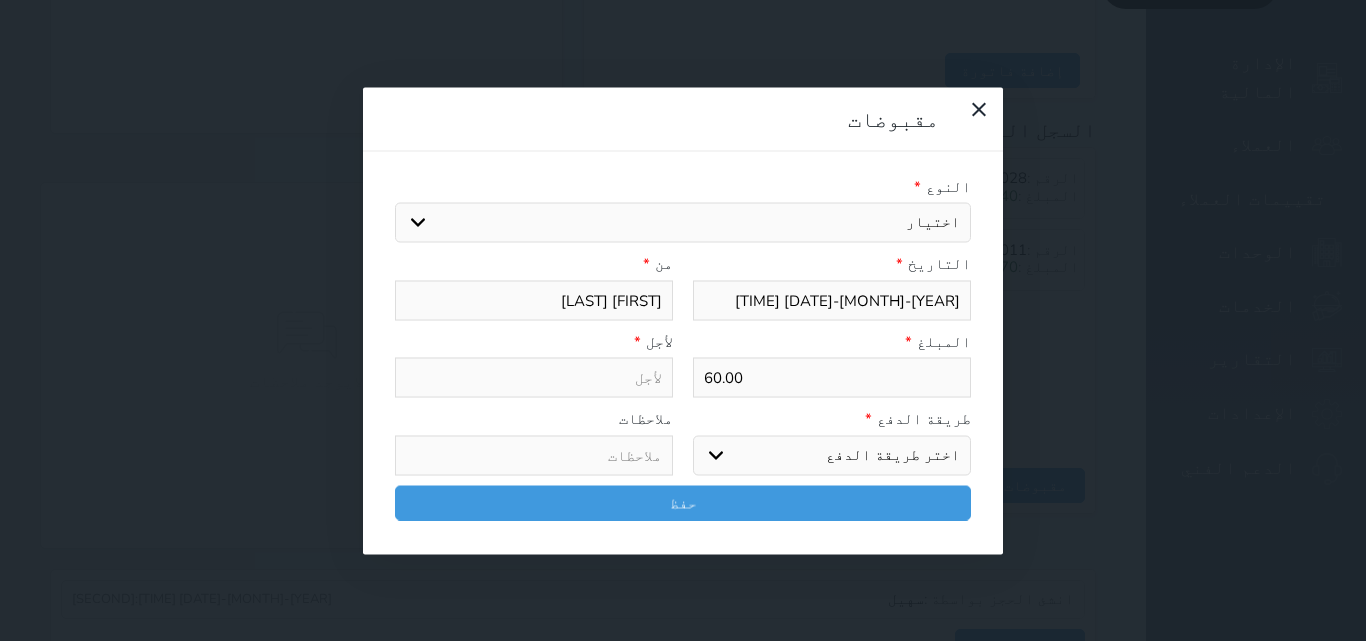 click on "اختر طريقة الدفع   دفع نقدى   تحويل بنكى   مدى   بطاقة ائتمان   آجل" at bounding box center (832, 455) 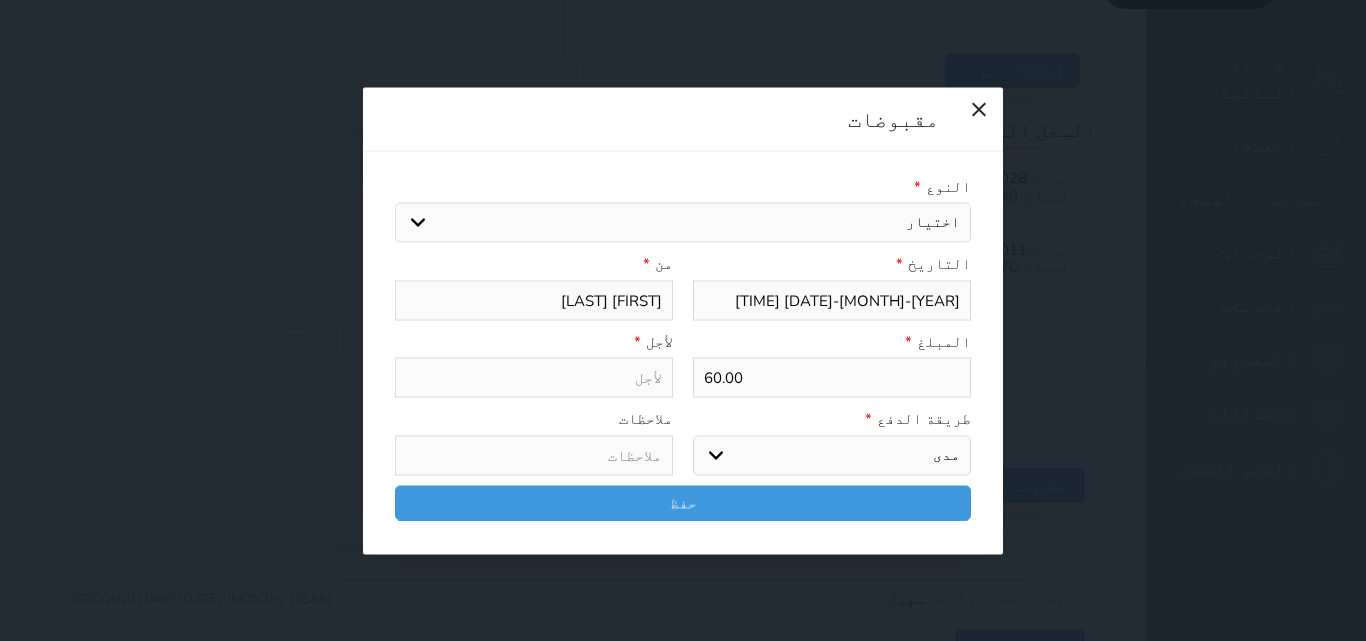 click on "اختر طريقة الدفع   دفع نقدى   تحويل بنكى   مدى   بطاقة ائتمان   آجل" at bounding box center (832, 455) 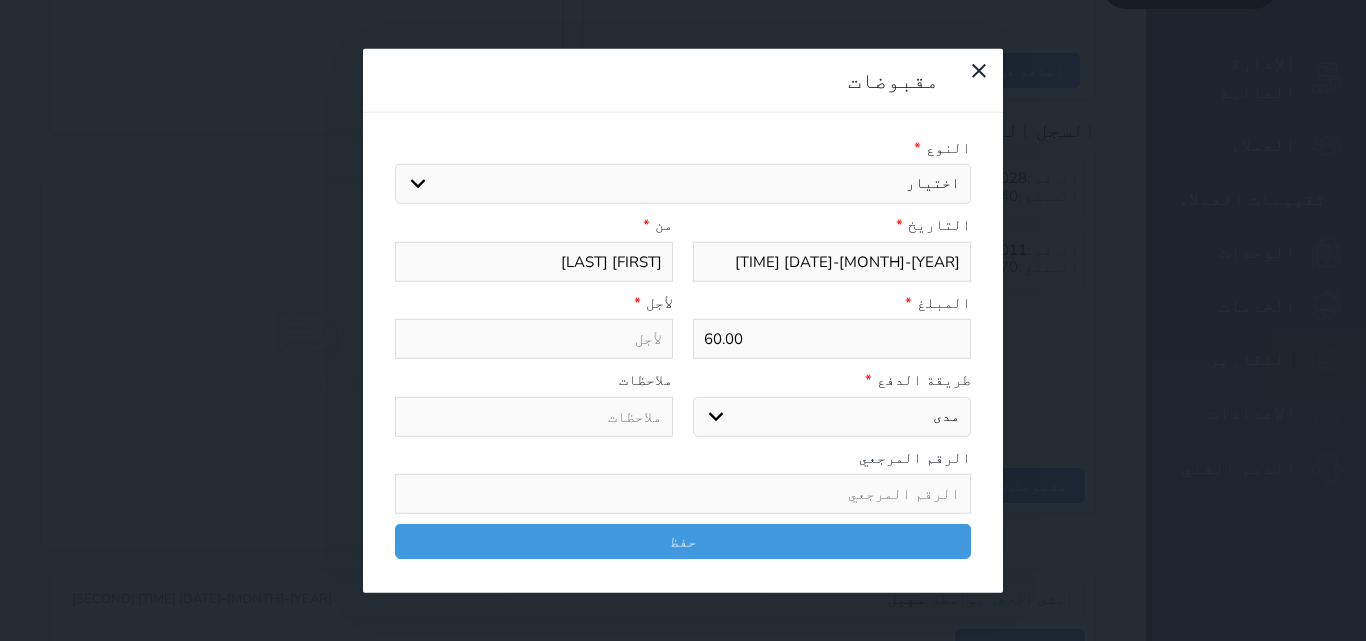 click on "اختيار   مقبوضات عامة قيمة إيجار فواتير تامين عربون لا ينطبق آخر مغسلة واي فاي - الإنترنت مواقف السيارات طعام الأغذية والمشروبات مشروبات المشروبات الباردة المشروبات الساخنة الإفطار غداء عشاء مخبز و كعك حمام سباحة الصالة الرياضية سبا و خدمات الجمال اختيار وإسقاط (خدمات النقل) ميني بار كابل - تلفزيون سرير إضافي تصفيف الشعر التسوق خدمات الجولات السياحية المنظمة خدمات الدليل السياحي رسوم خروج متأخر تمديد رسوم تسجيل دخول مبكر" at bounding box center [683, 184] 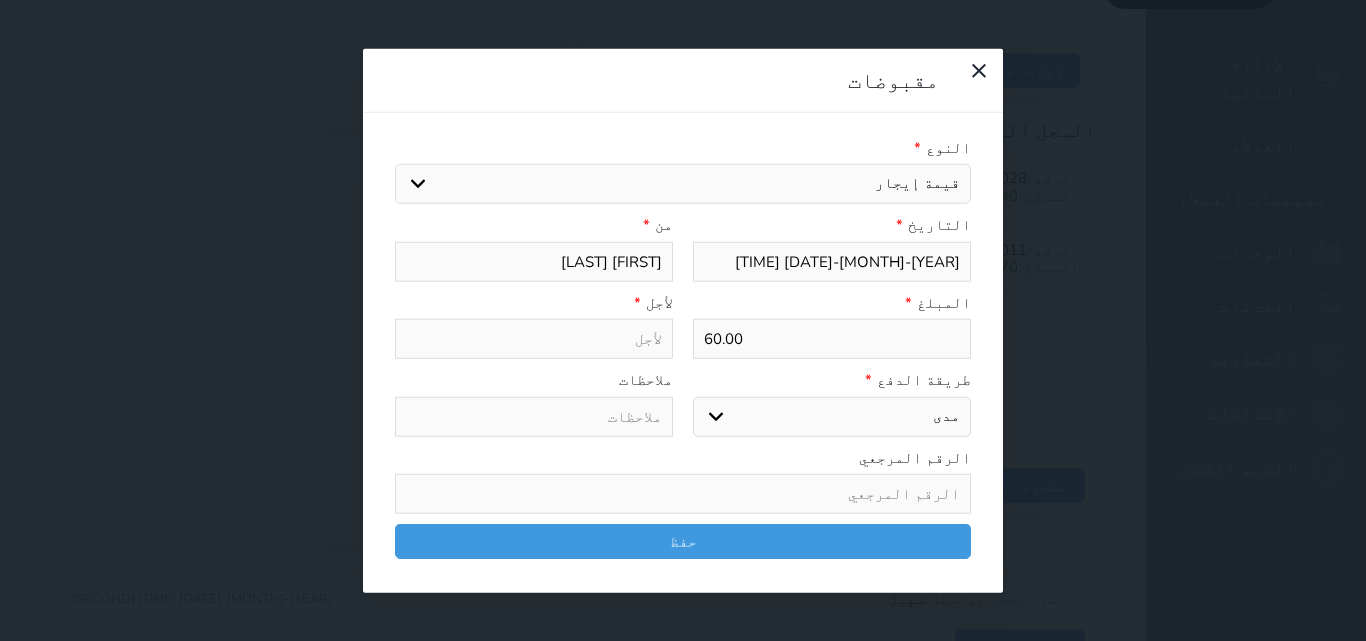 click on "اختيار   مقبوضات عامة قيمة إيجار فواتير تامين عربون لا ينطبق آخر مغسلة واي فاي - الإنترنت مواقف السيارات طعام الأغذية والمشروبات مشروبات المشروبات الباردة المشروبات الساخنة الإفطار غداء عشاء مخبز و كعك حمام سباحة الصالة الرياضية سبا و خدمات الجمال اختيار وإسقاط (خدمات النقل) ميني بار كابل - تلفزيون سرير إضافي تصفيف الشعر التسوق خدمات الجولات السياحية المنظمة خدمات الدليل السياحي رسوم خروج متأخر تمديد رسوم تسجيل دخول مبكر" at bounding box center (683, 184) 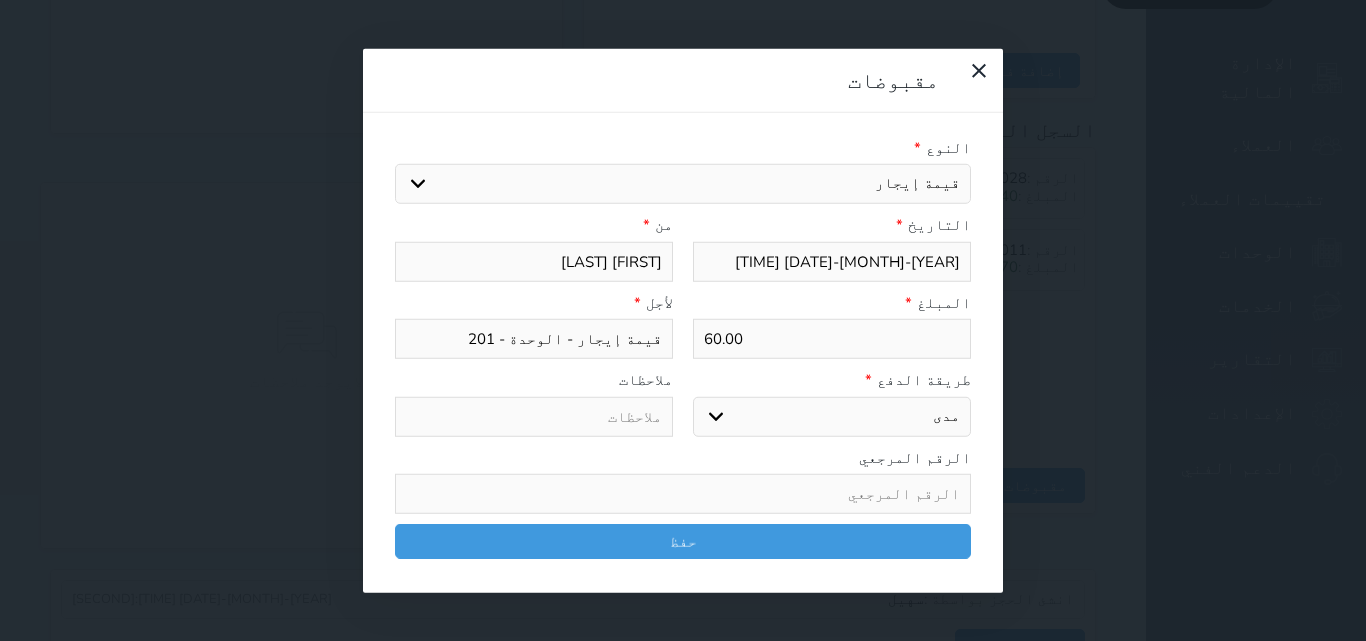 click at bounding box center [683, 494] 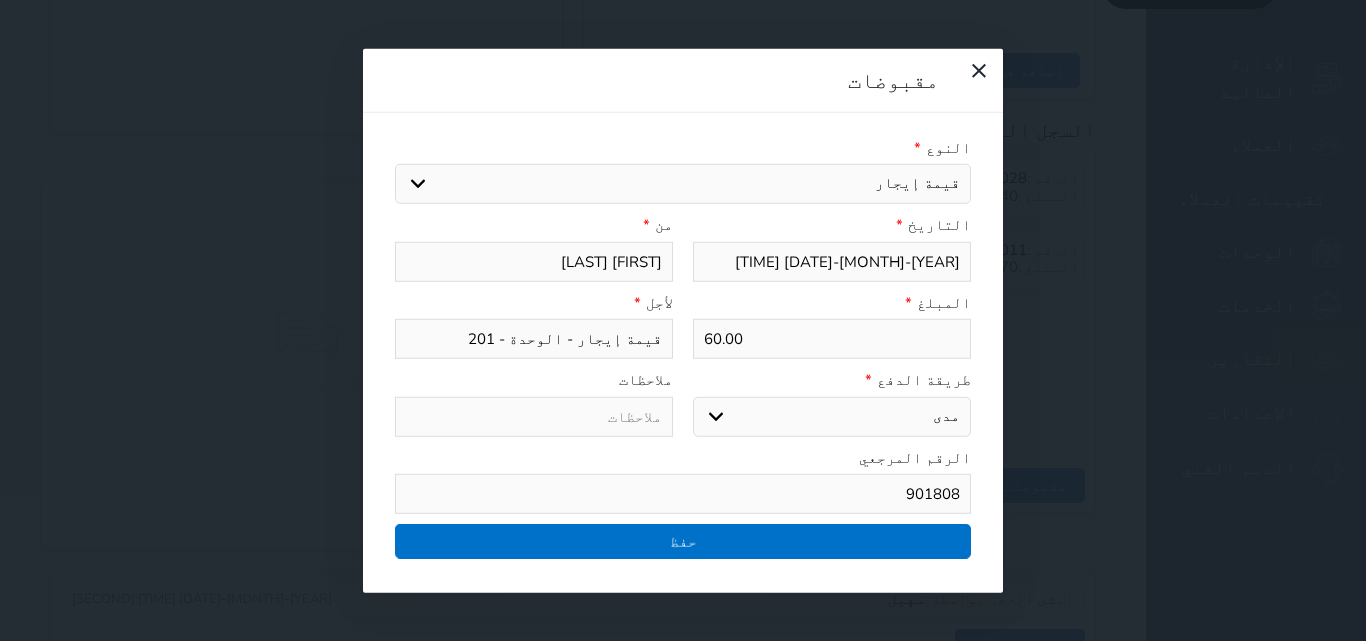 type on "901808" 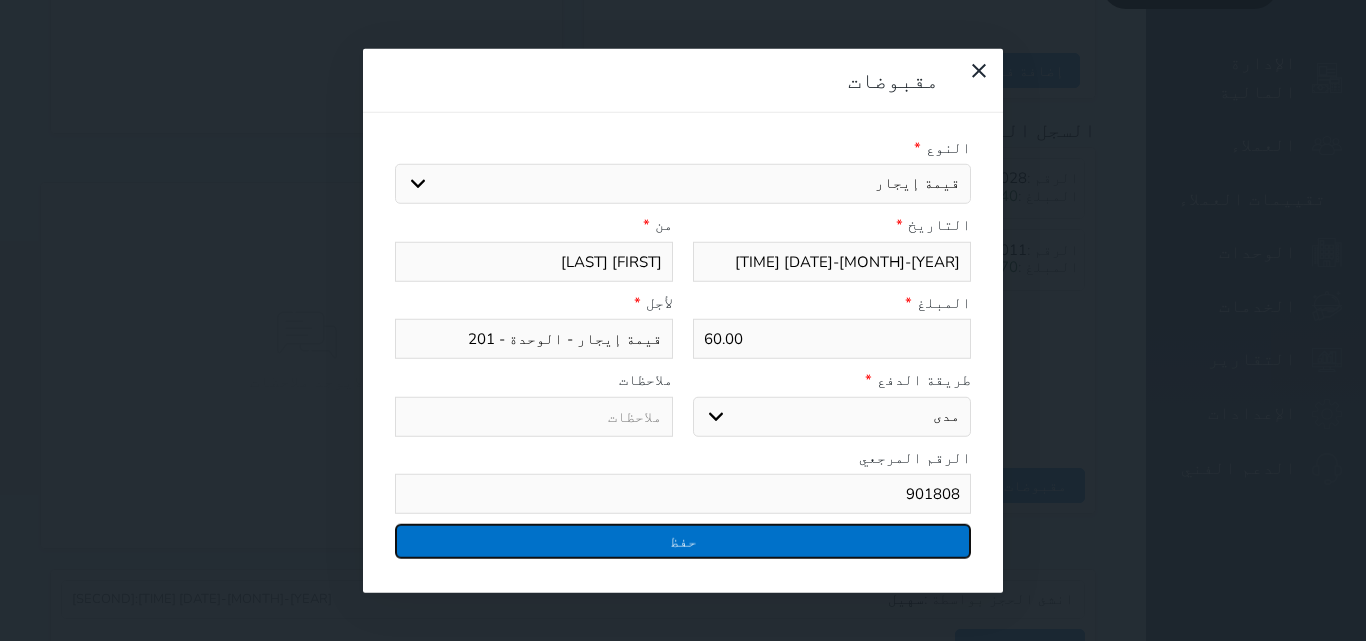 click on "حفظ" at bounding box center (683, 541) 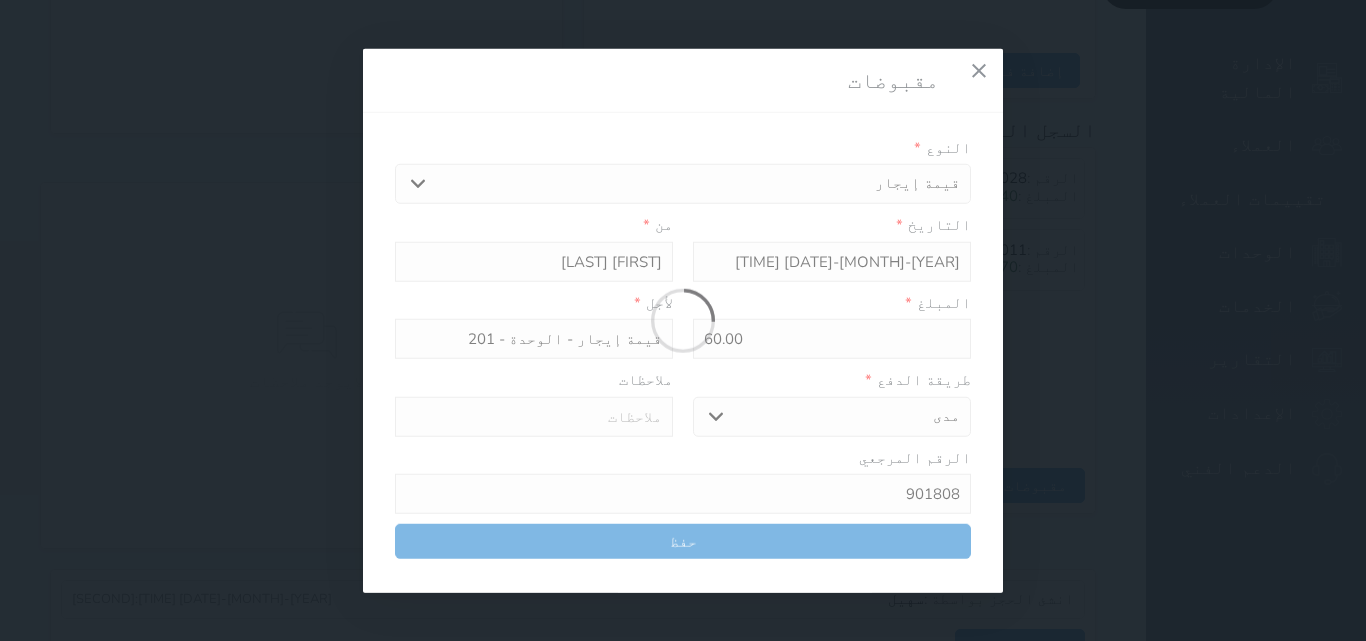 select 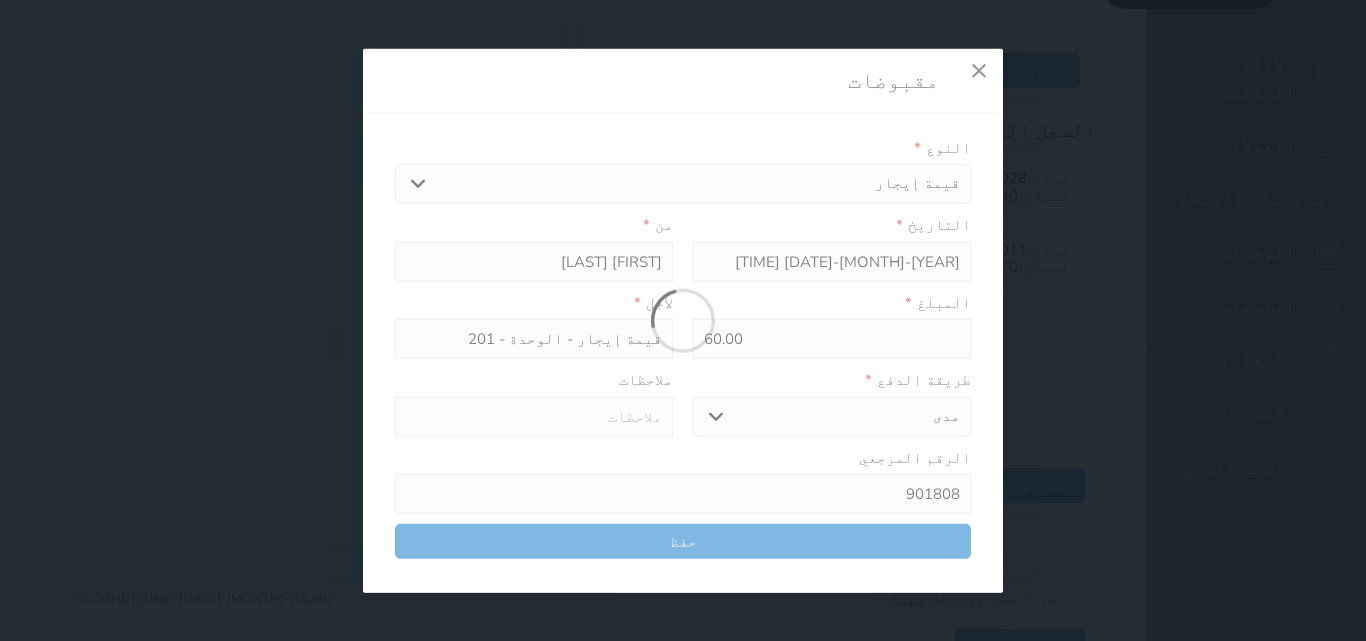 type 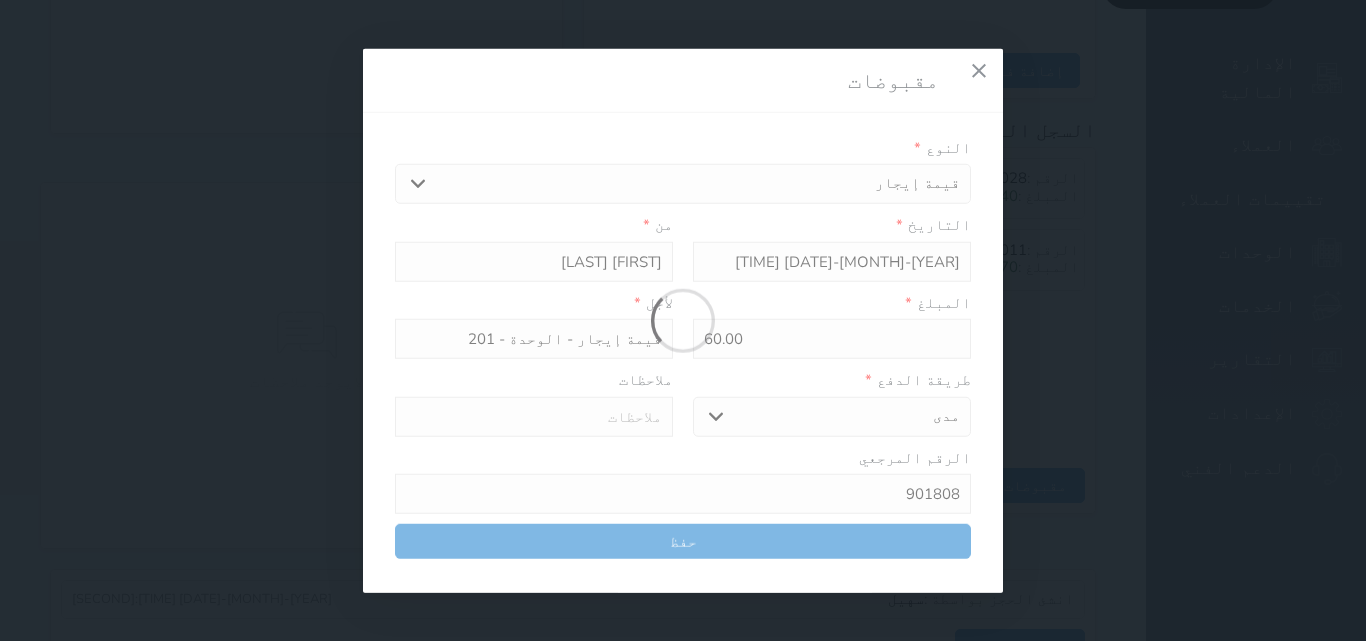 type on "0" 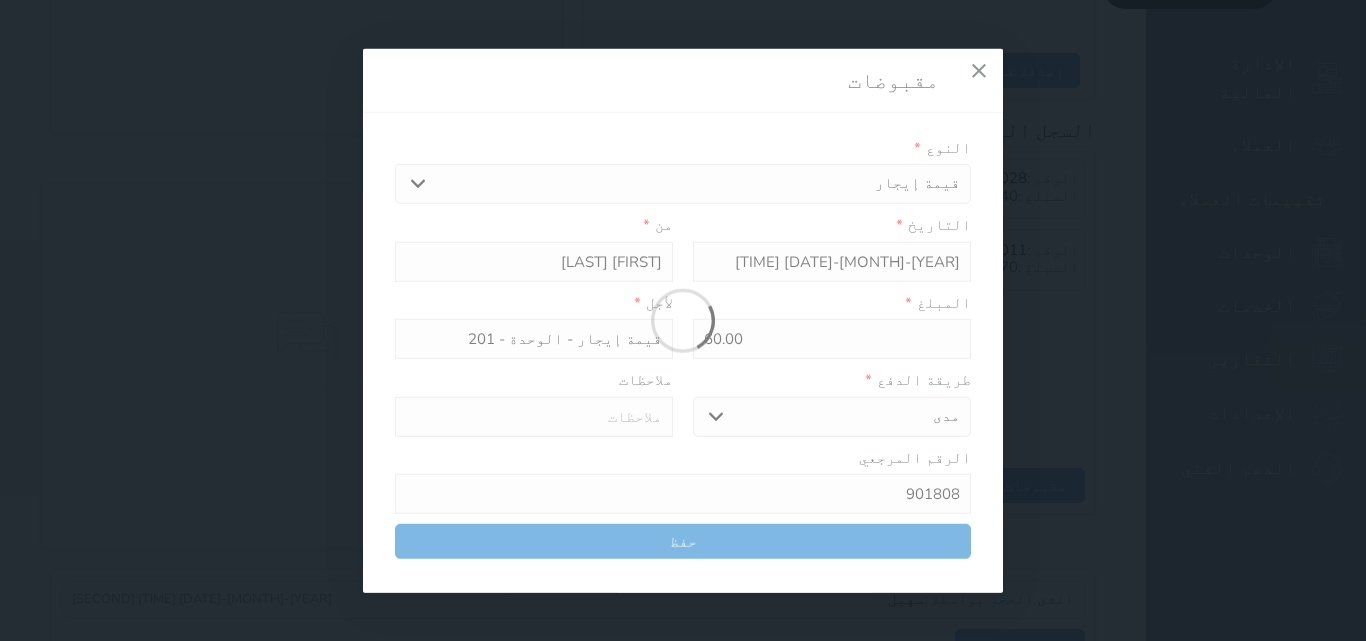 select 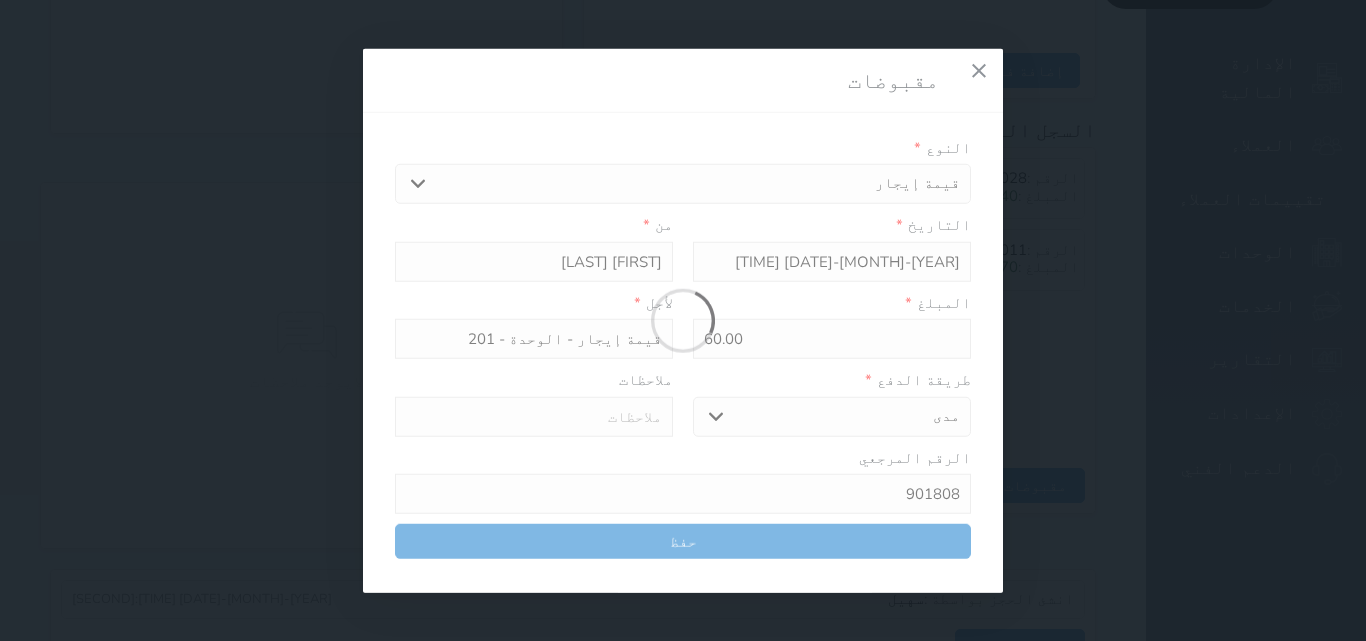 type on "0" 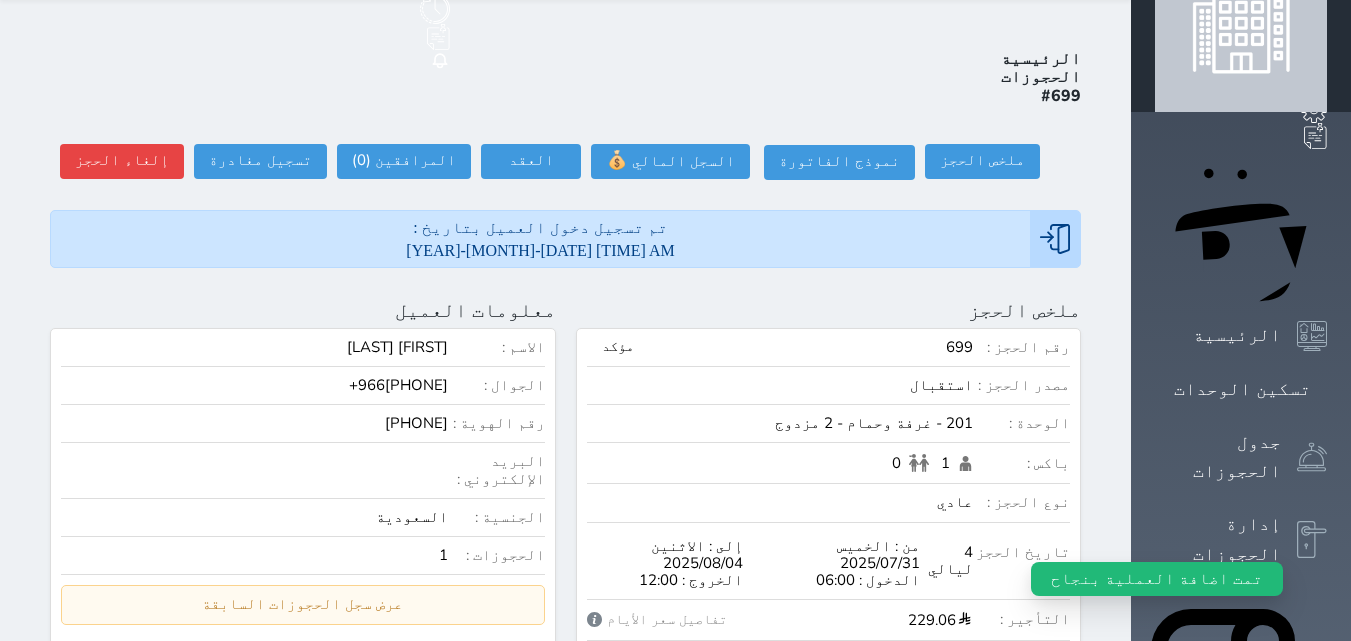 scroll, scrollTop: 40, scrollLeft: 0, axis: vertical 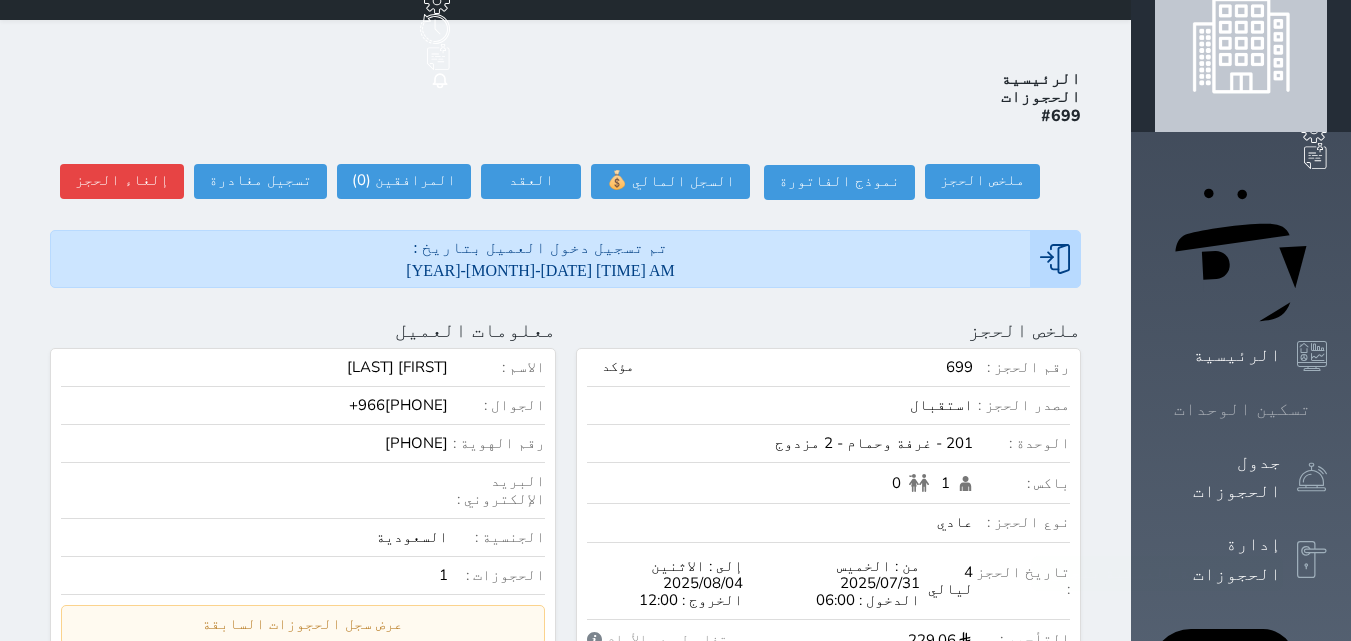 click on "تسكين الوحدات" at bounding box center (1242, 409) 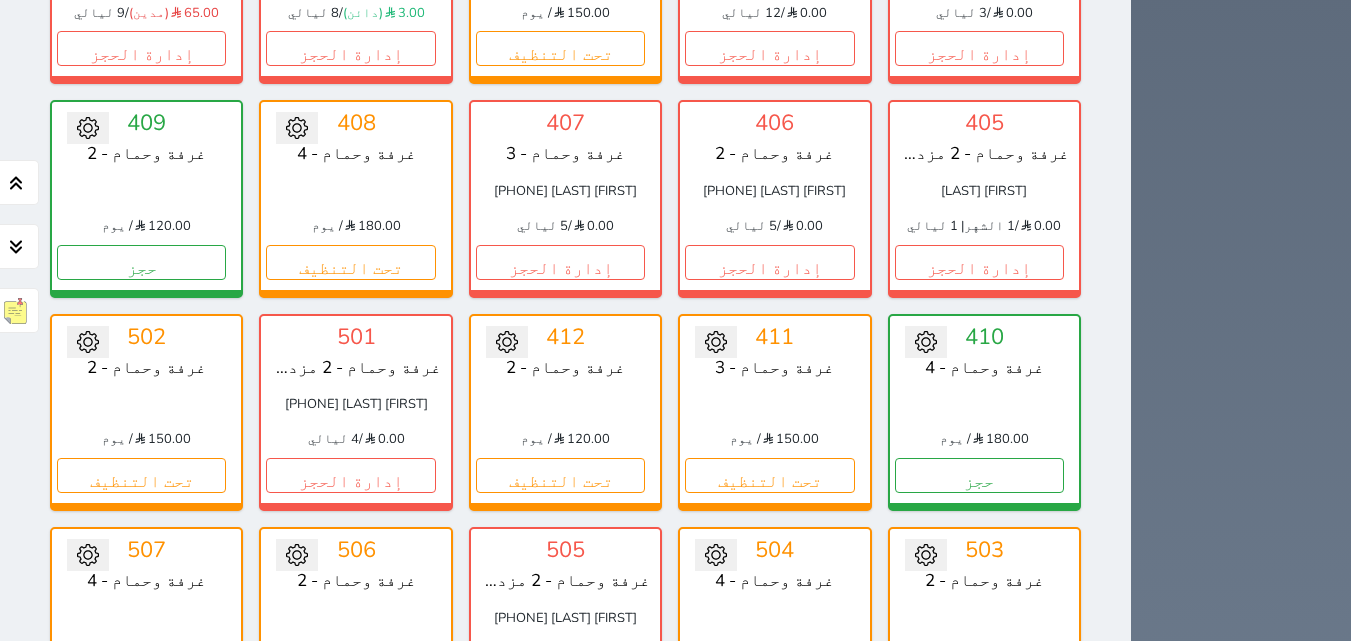 scroll, scrollTop: 1861, scrollLeft: 0, axis: vertical 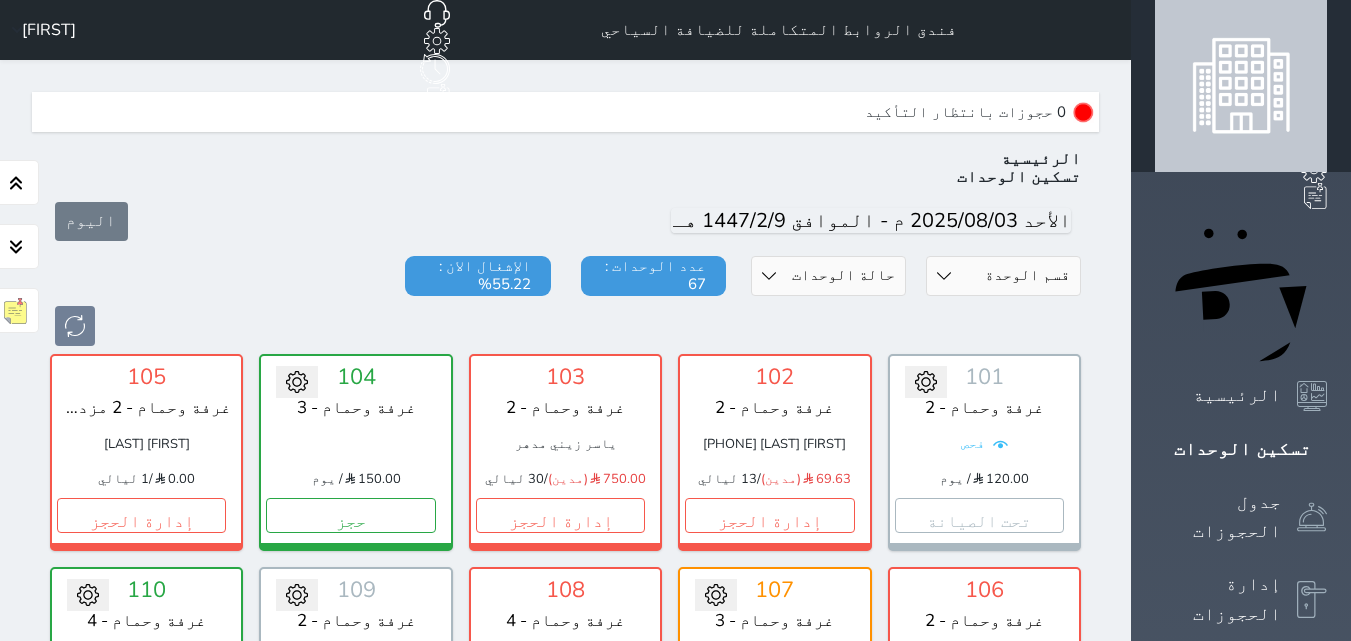 drag, startPoint x: 988, startPoint y: 231, endPoint x: 975, endPoint y: 228, distance: 13.341664 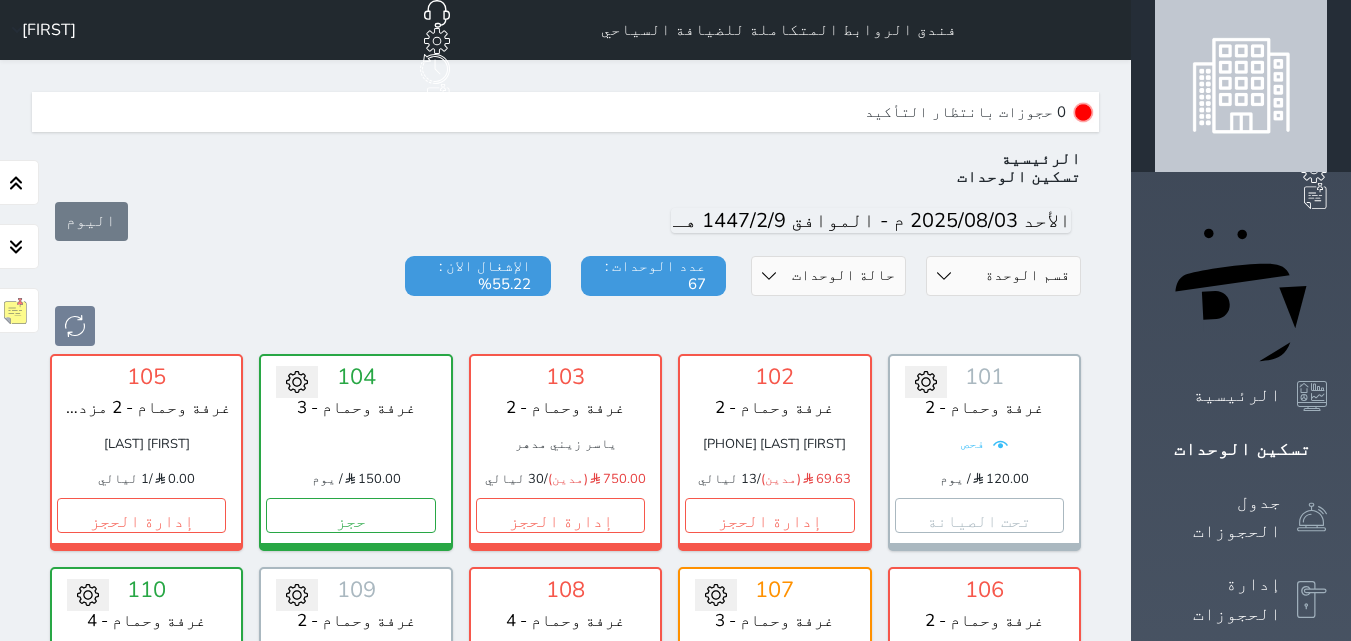 click on "حالة الوحدات متاح تحت التنظيف تحت الصيانة سجل دخول  لم يتم تسجيل الدخول" at bounding box center [828, 276] 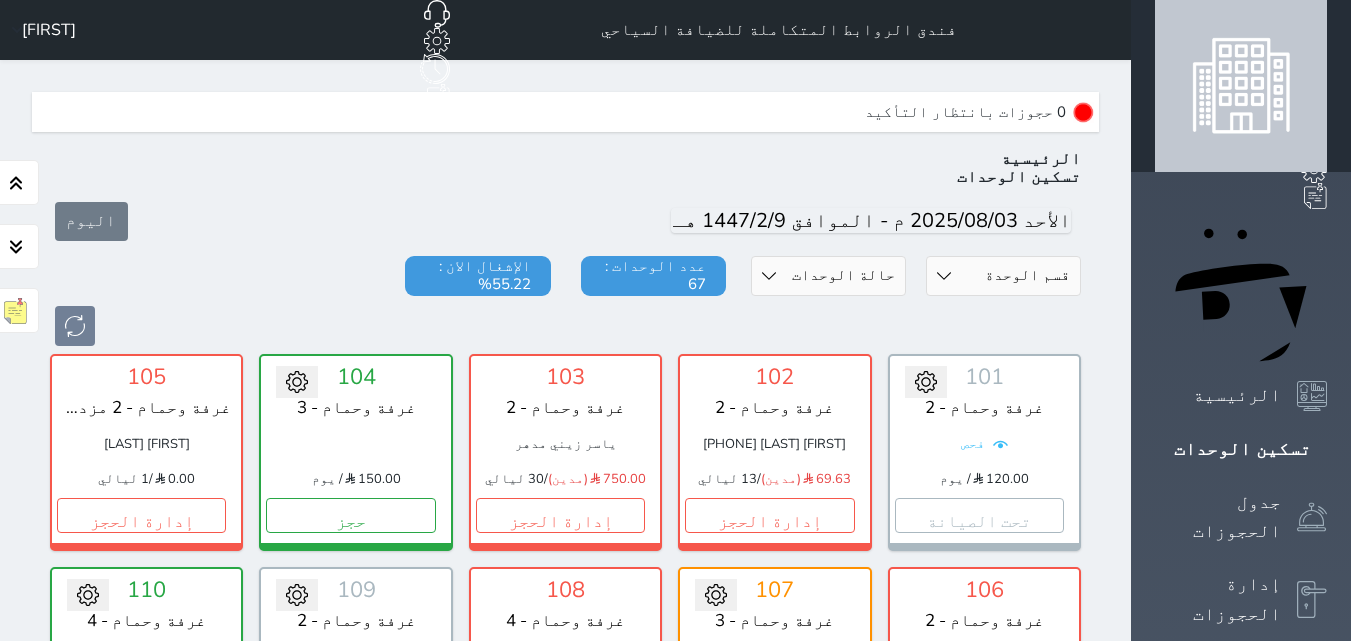 select on "1" 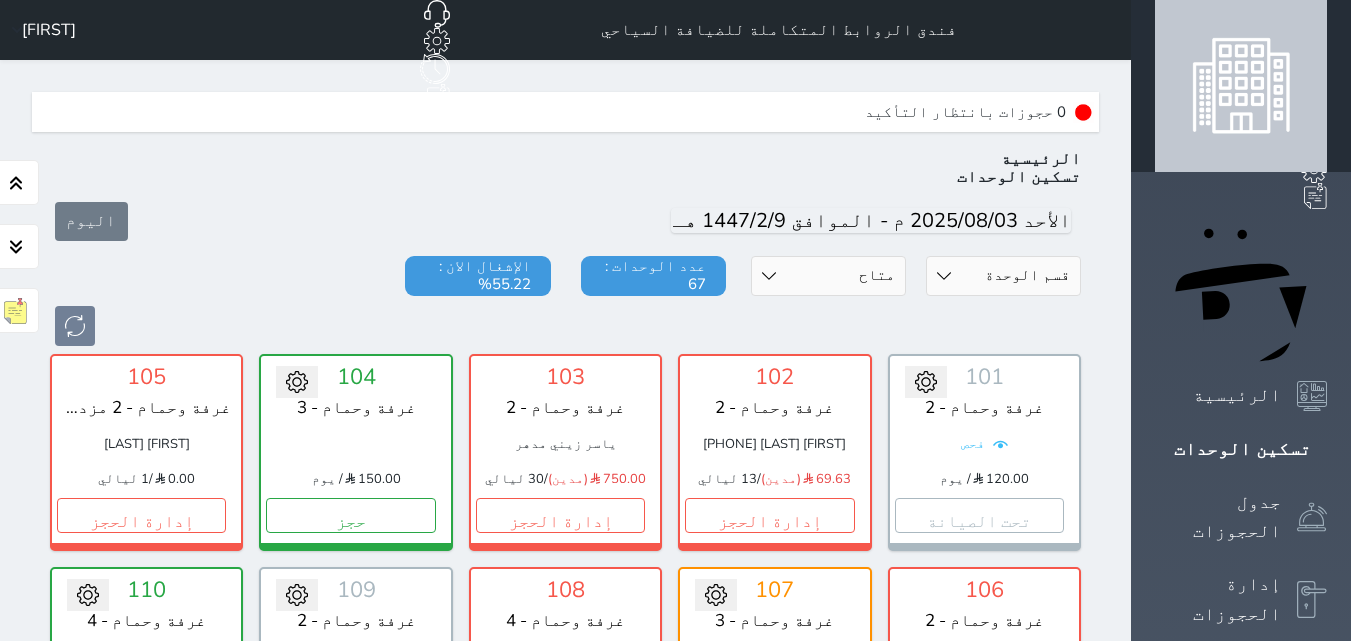 click on "حالة الوحدات متاح تحت التنظيف تحت الصيانة سجل دخول  لم يتم تسجيل الدخول" at bounding box center (828, 276) 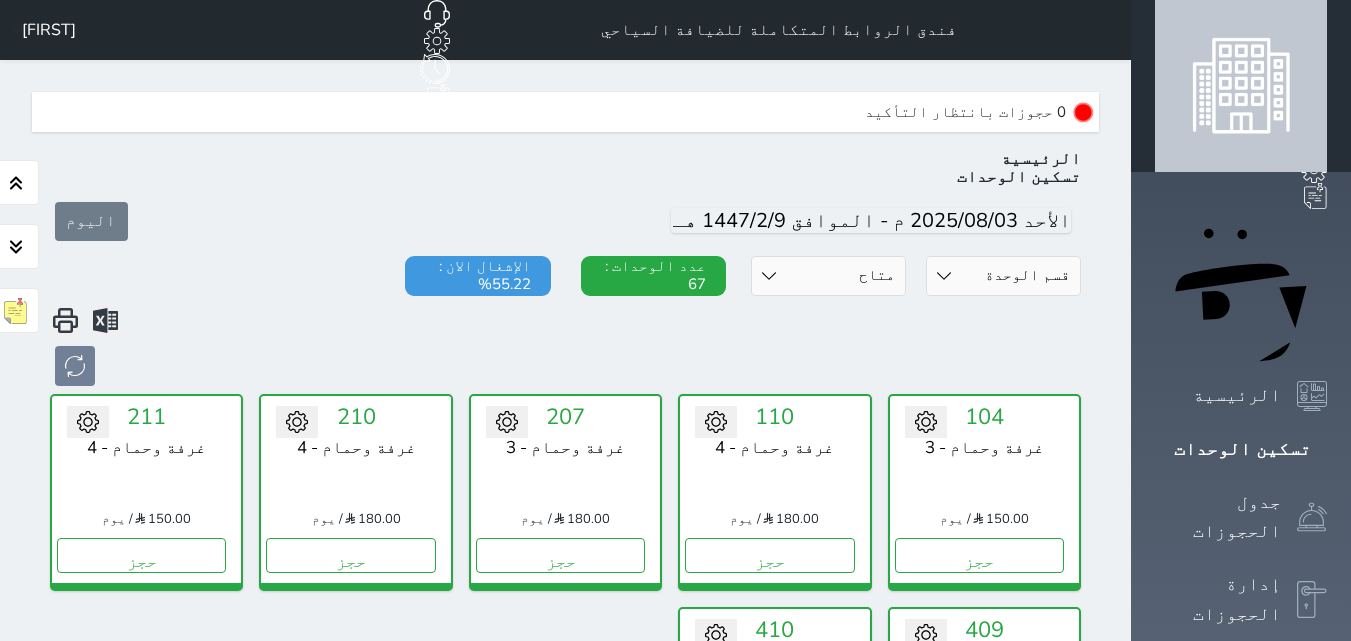 scroll, scrollTop: 60, scrollLeft: 0, axis: vertical 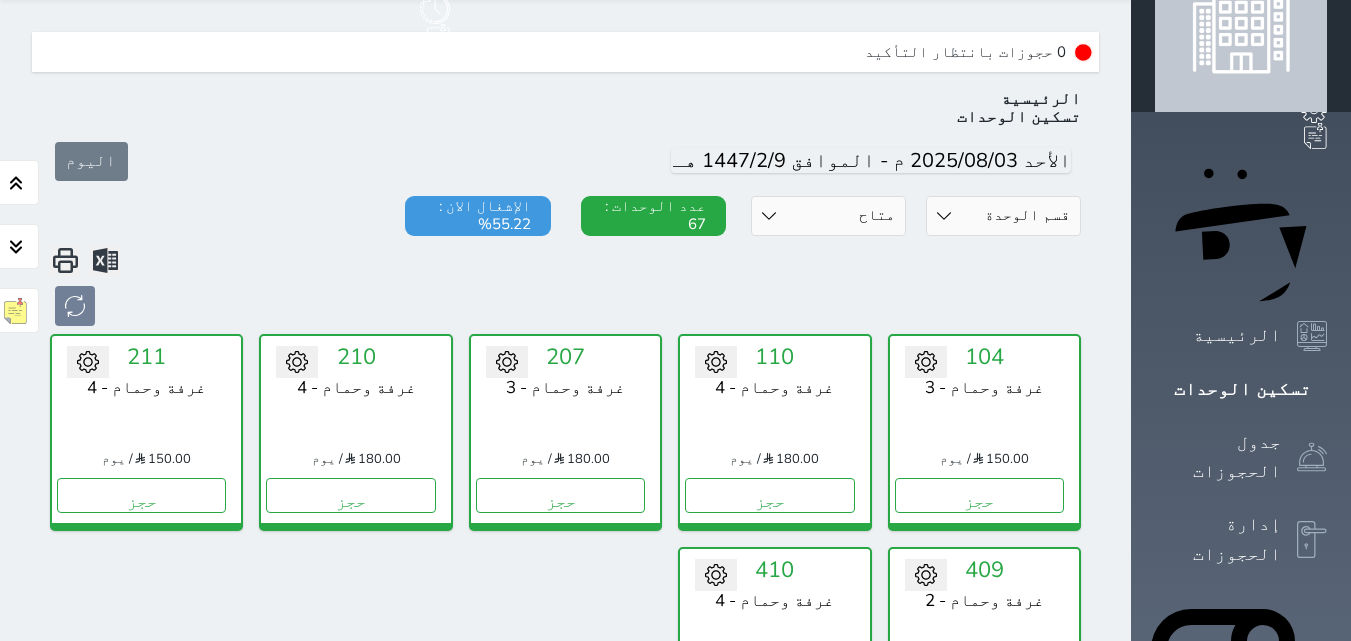click on "حجز" at bounding box center [979, 709] 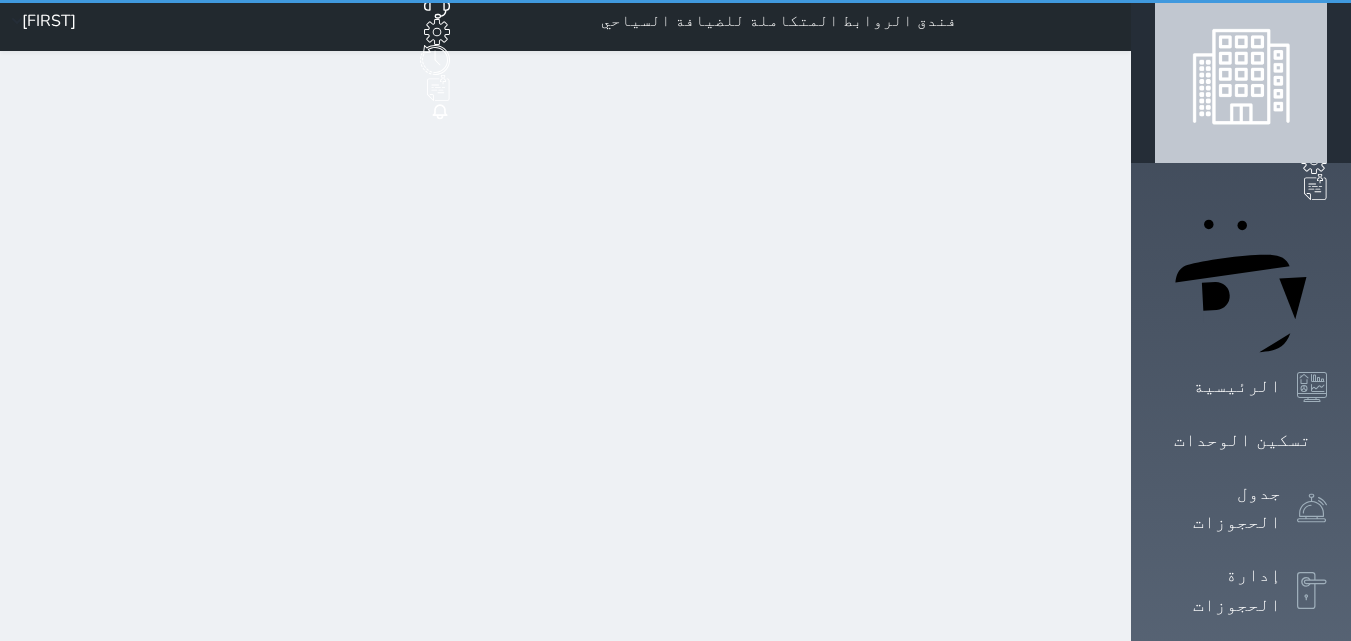 scroll, scrollTop: 0, scrollLeft: 0, axis: both 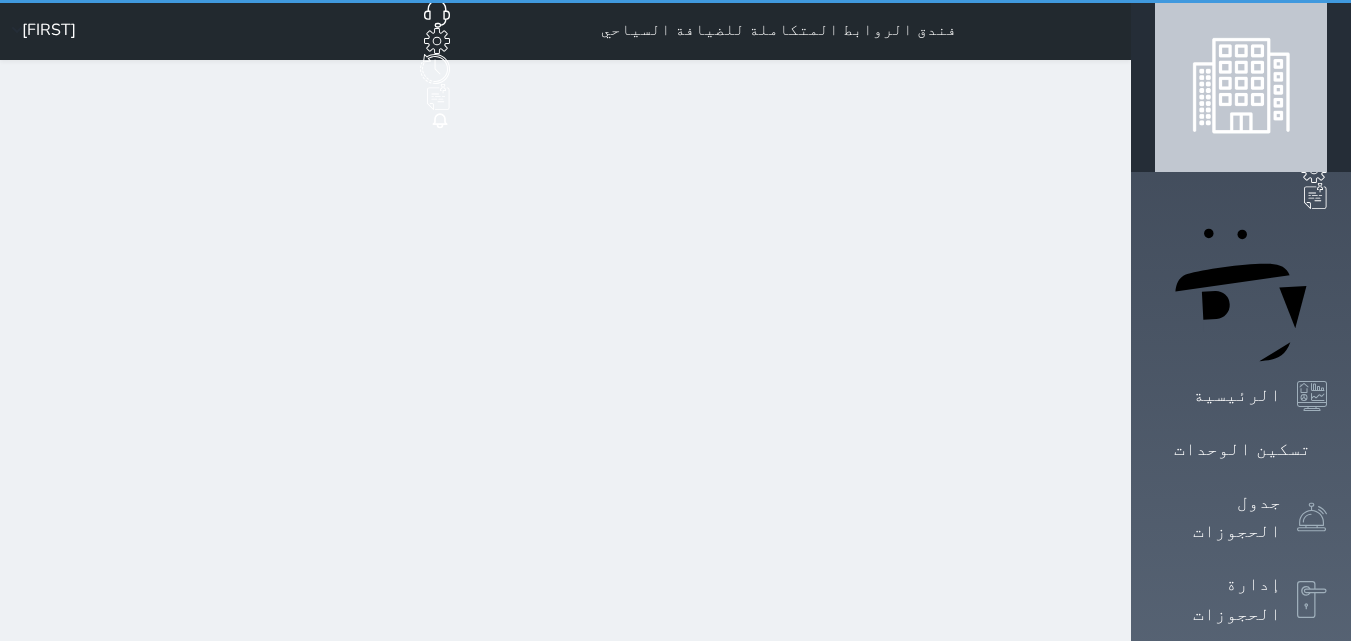 select on "1" 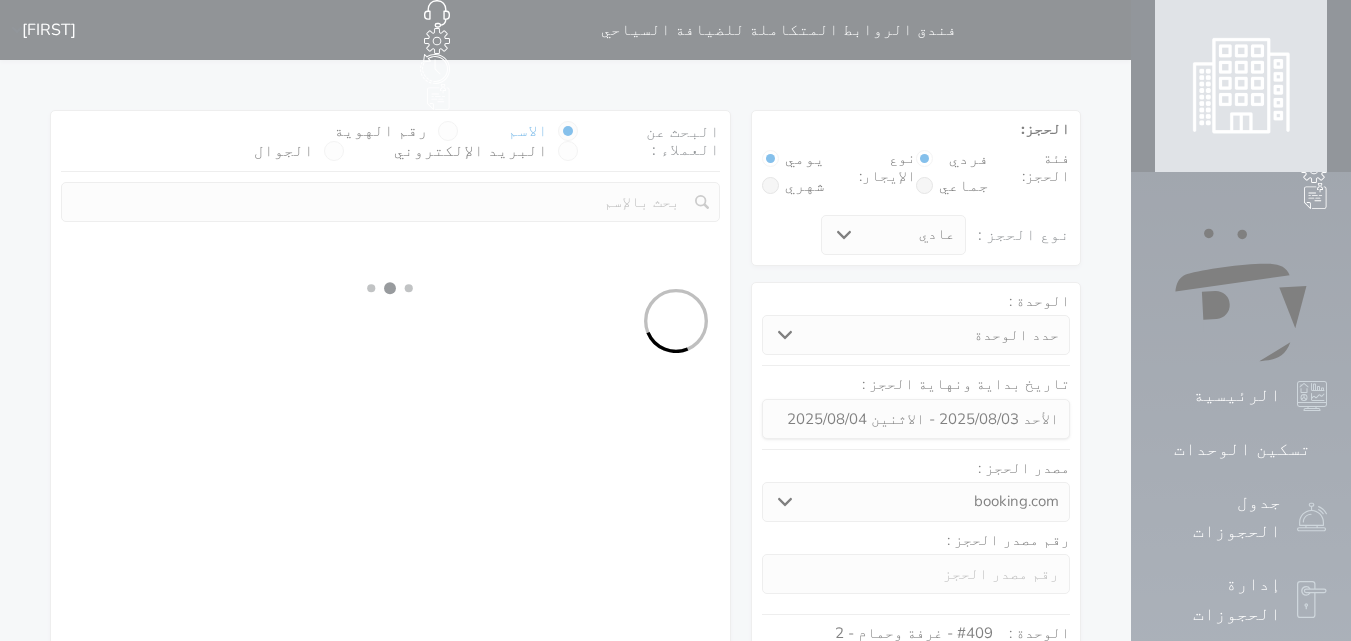 select on "74654" 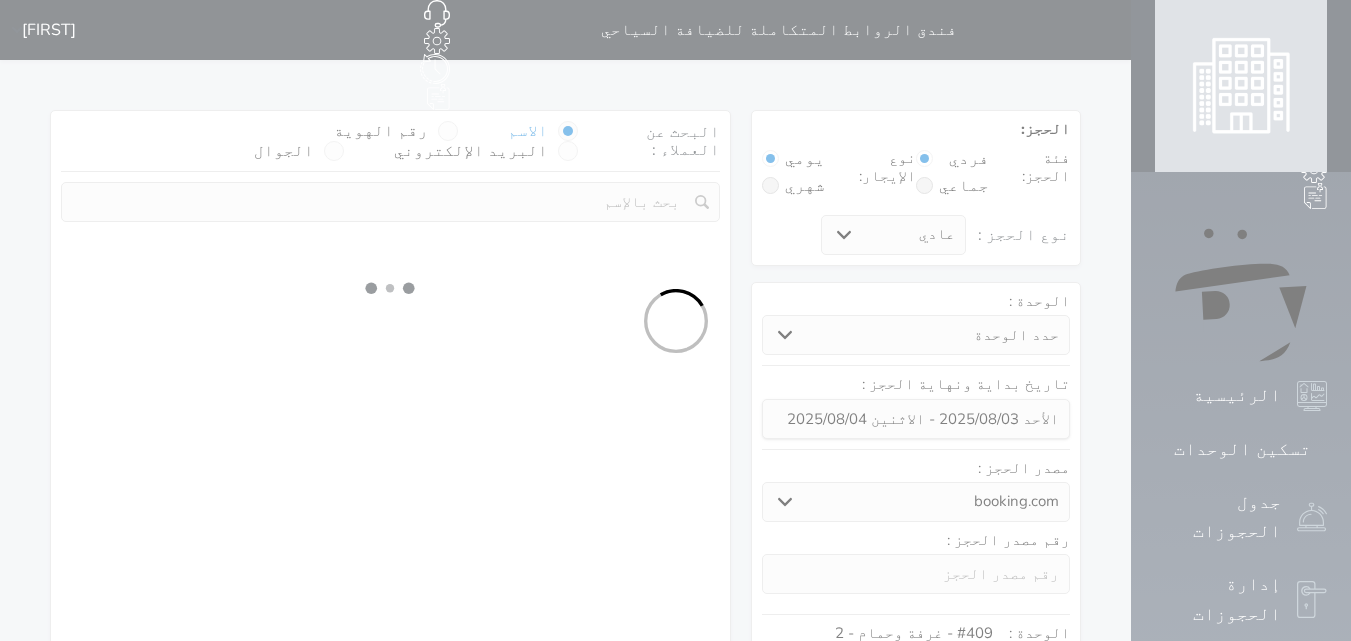 select on "1" 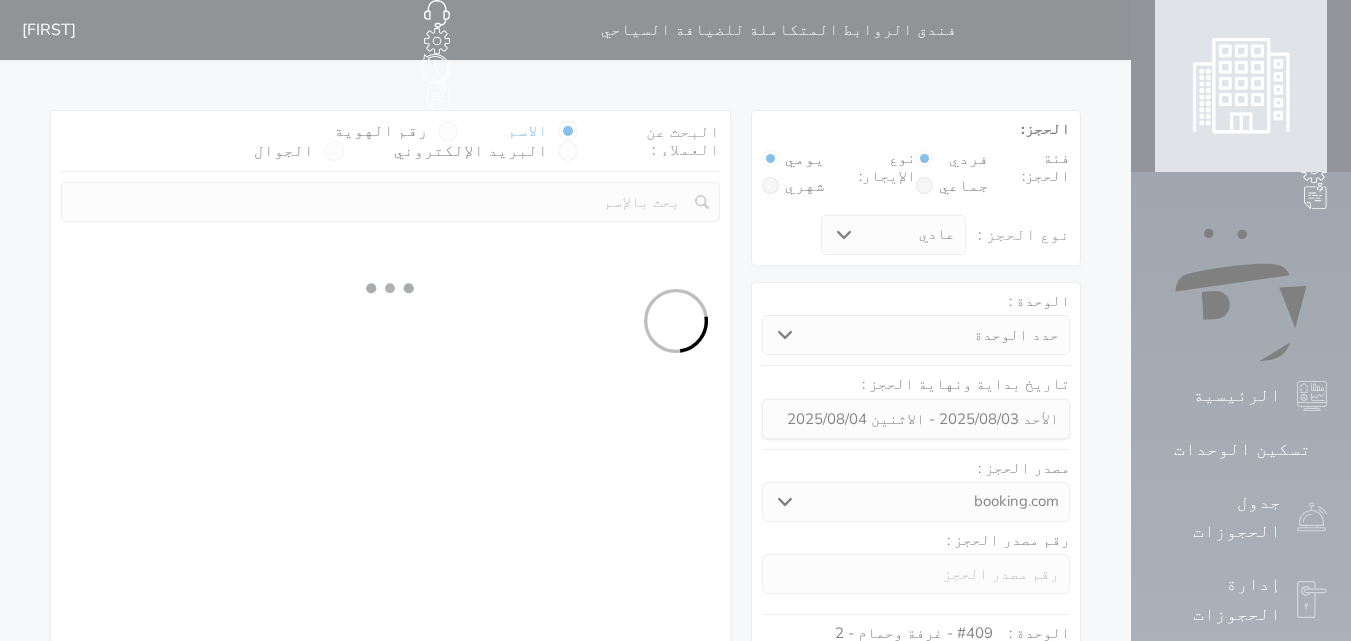select on "113" 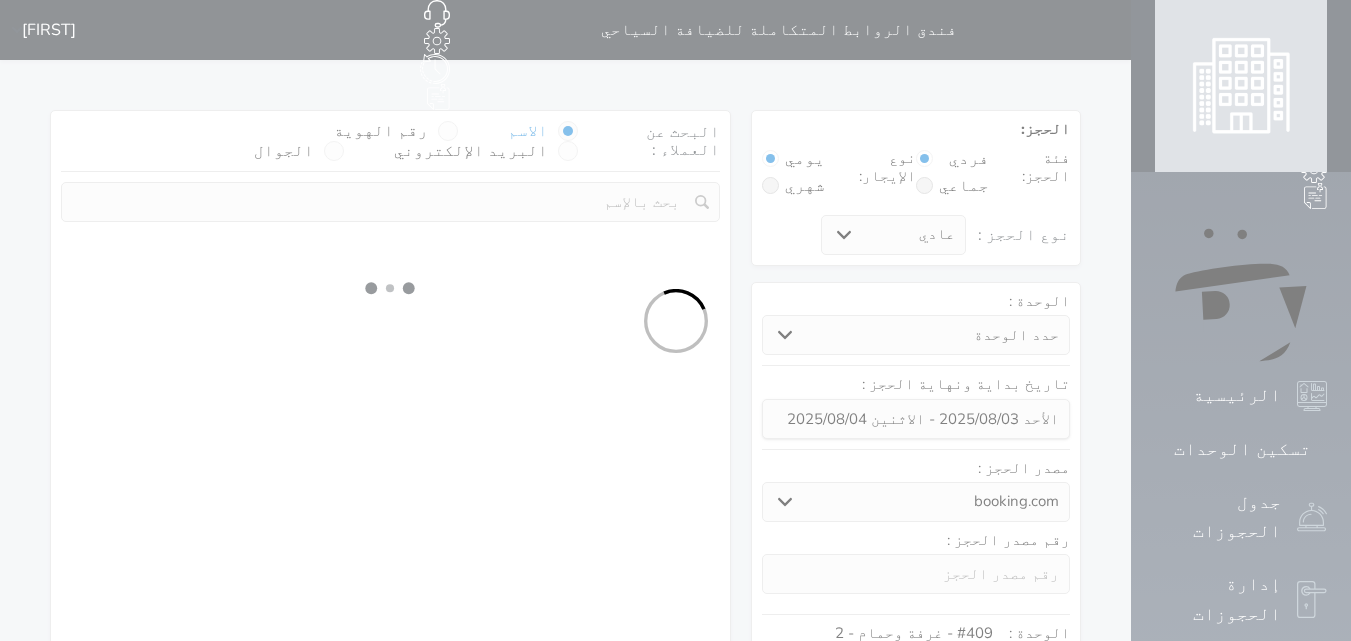 select on "1" 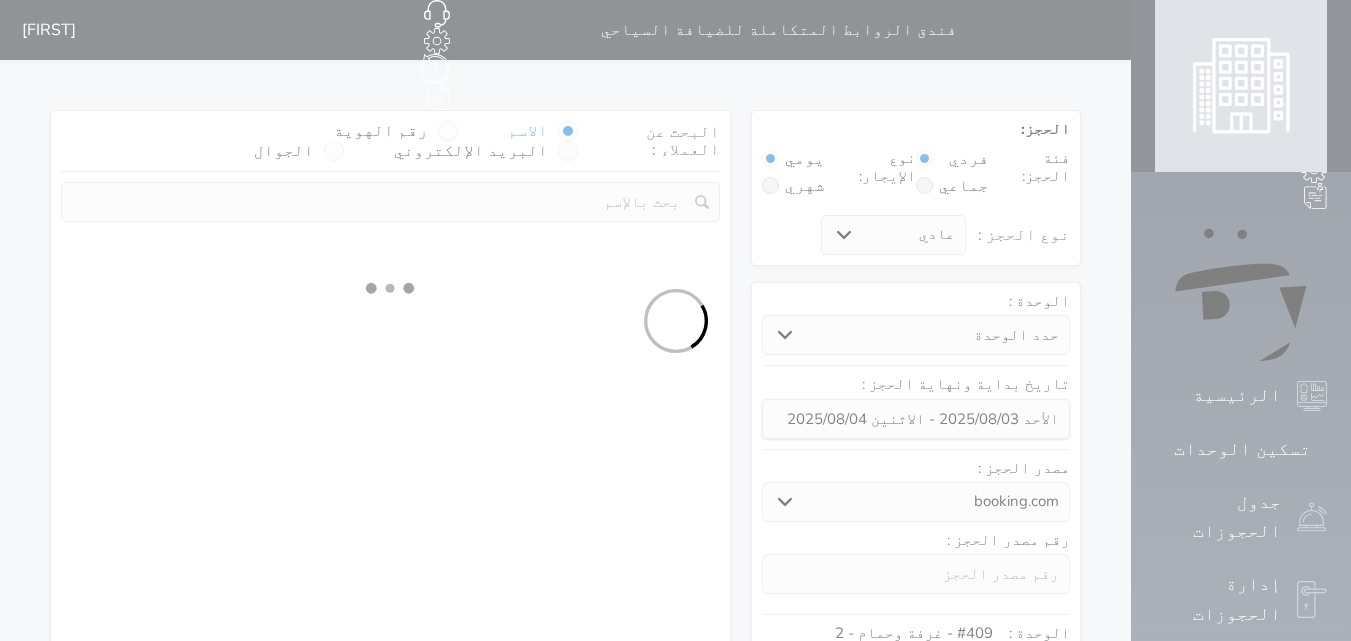 select 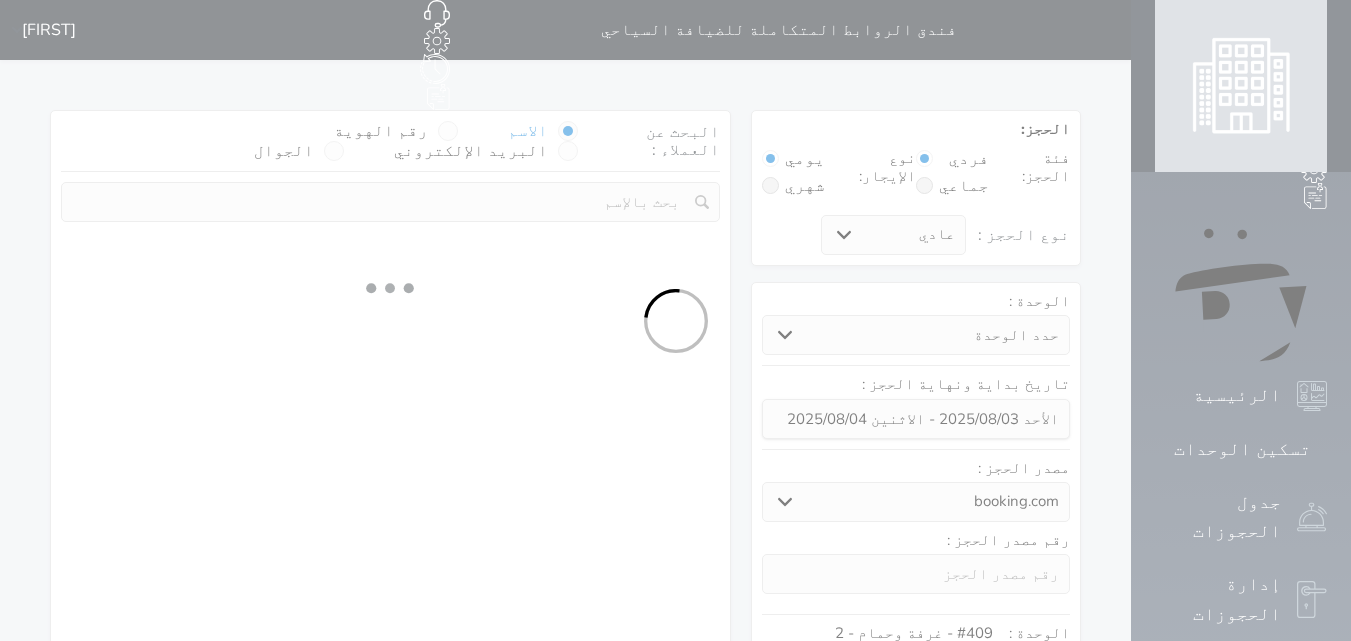 select on "7" 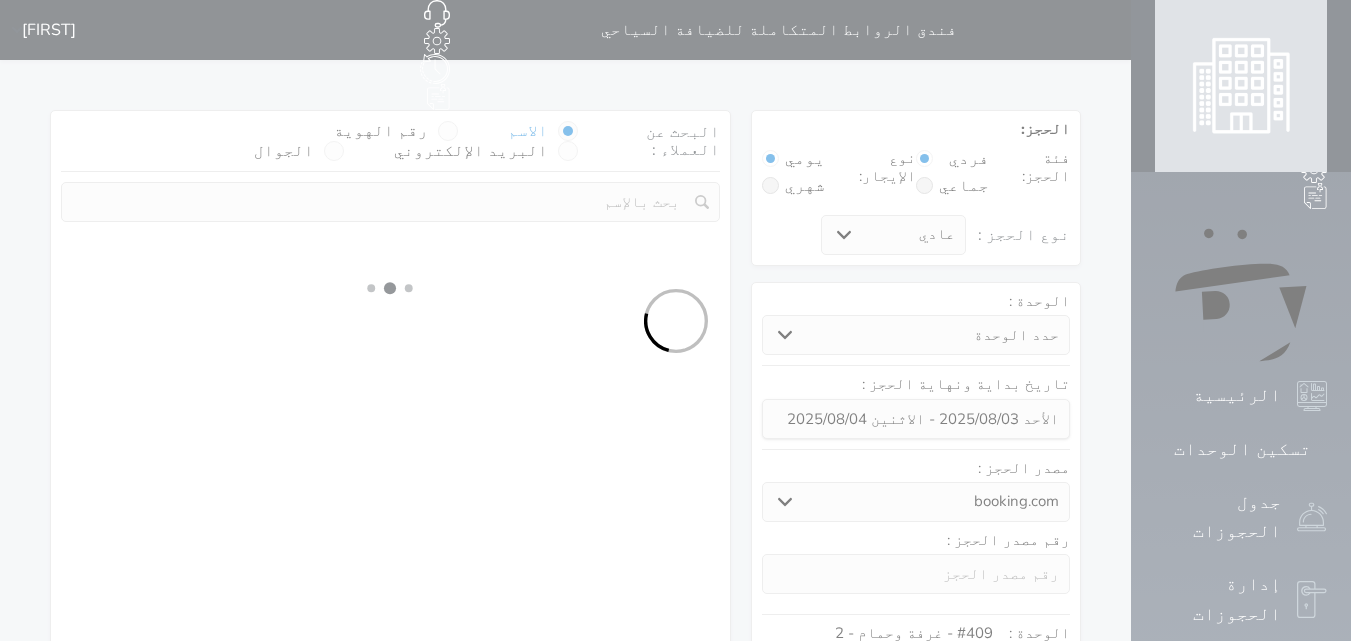 select 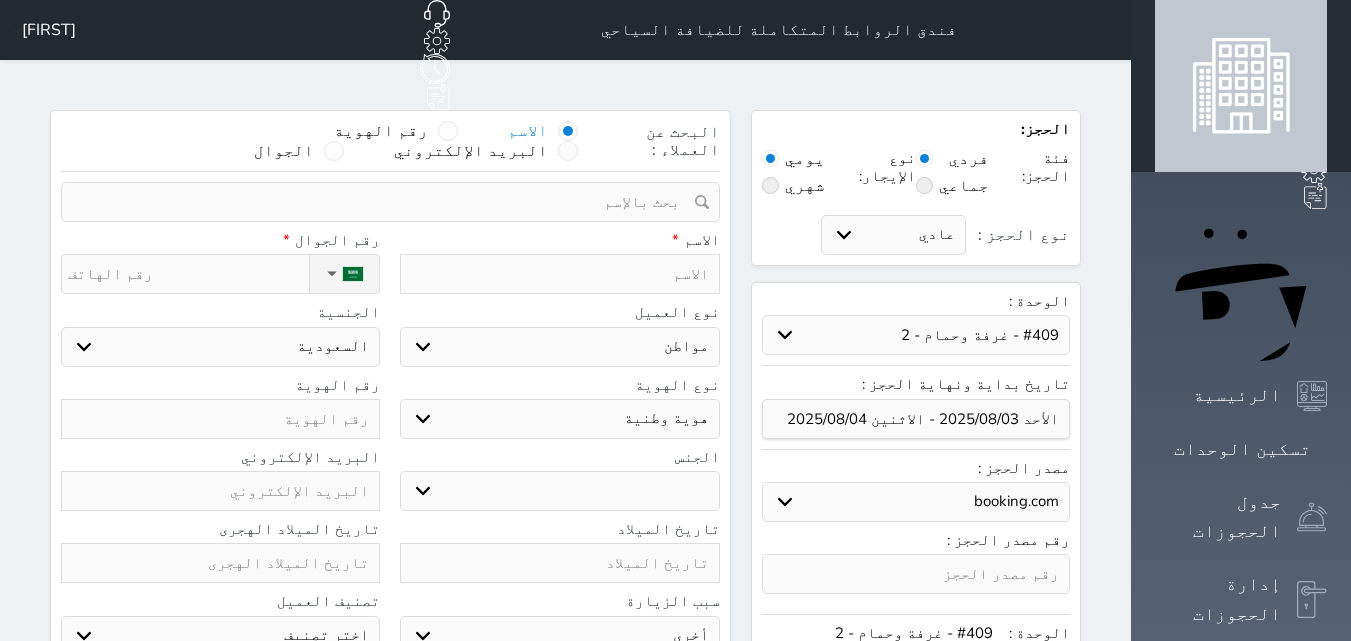 select 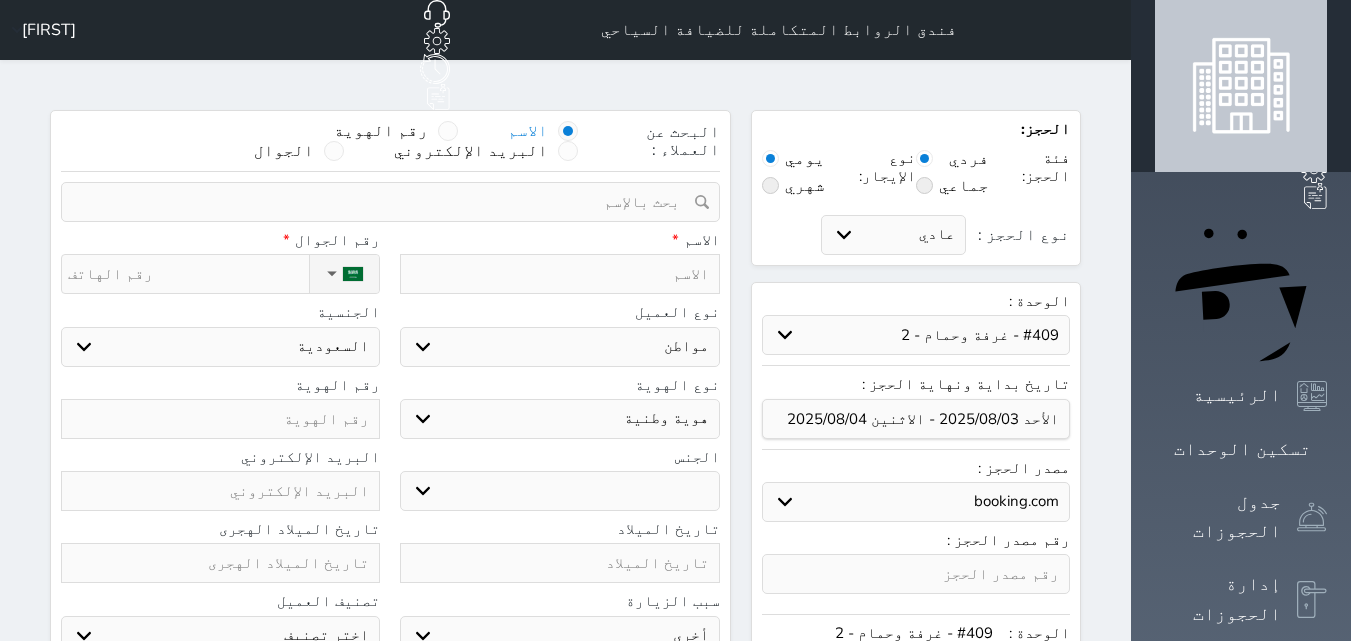 select 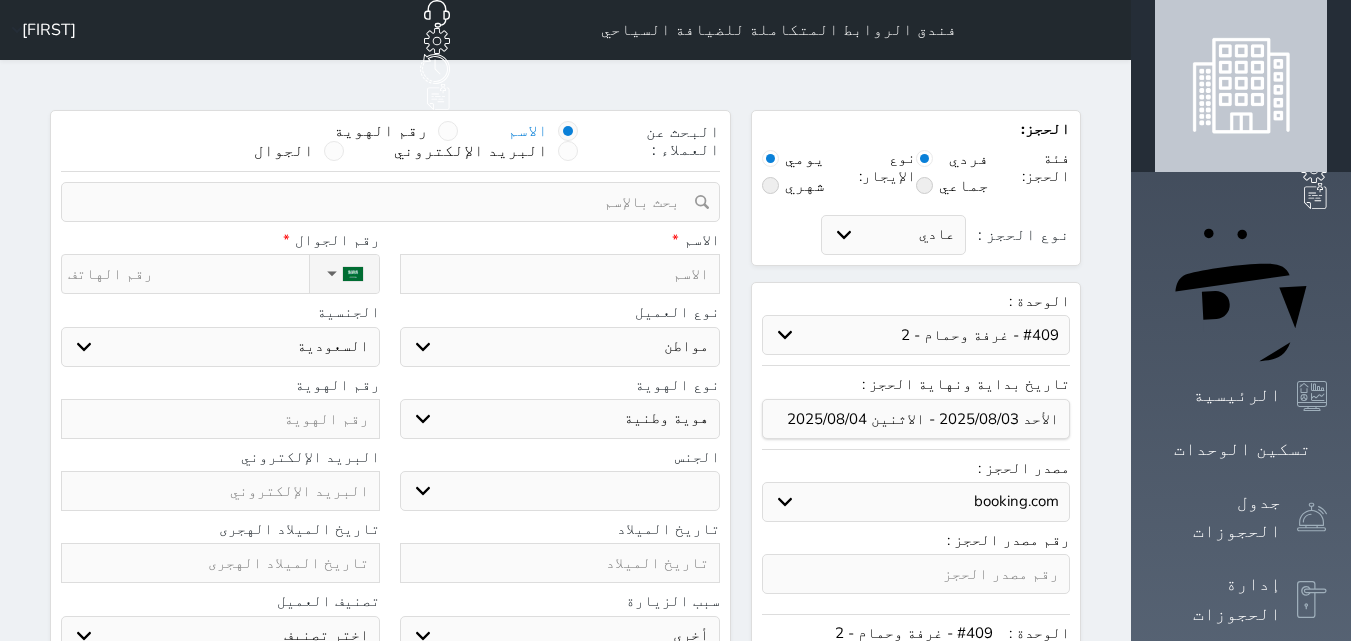 select 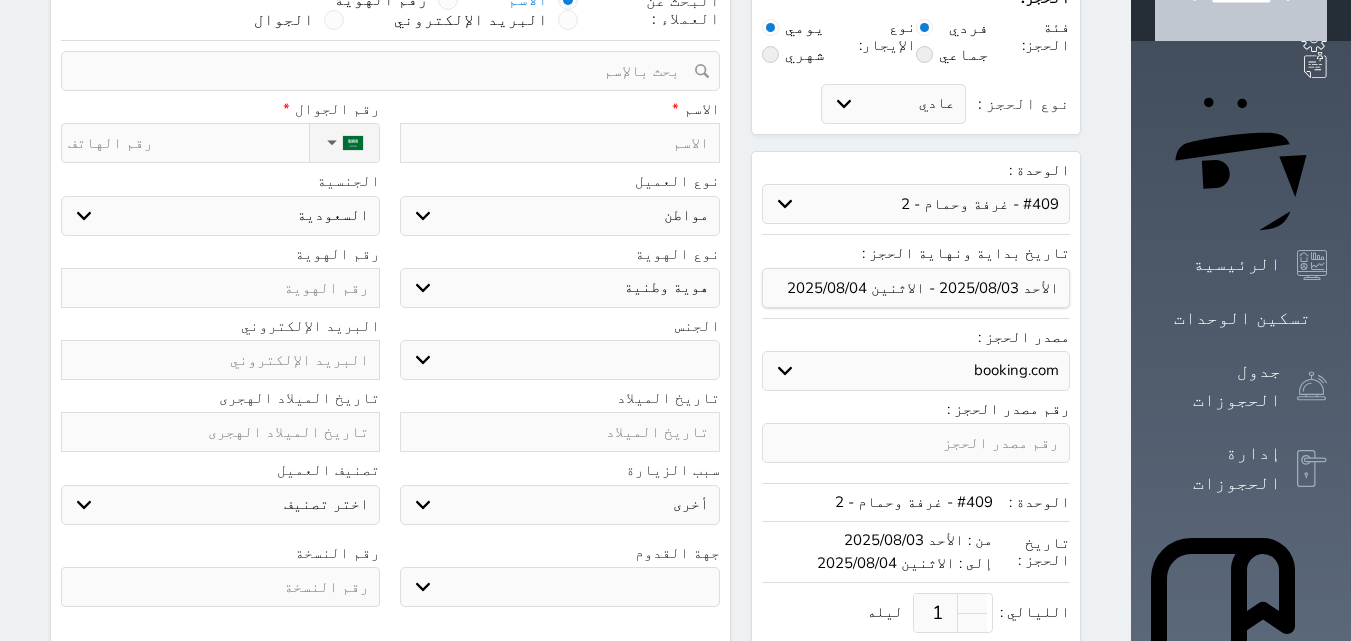 scroll, scrollTop: 100, scrollLeft: 0, axis: vertical 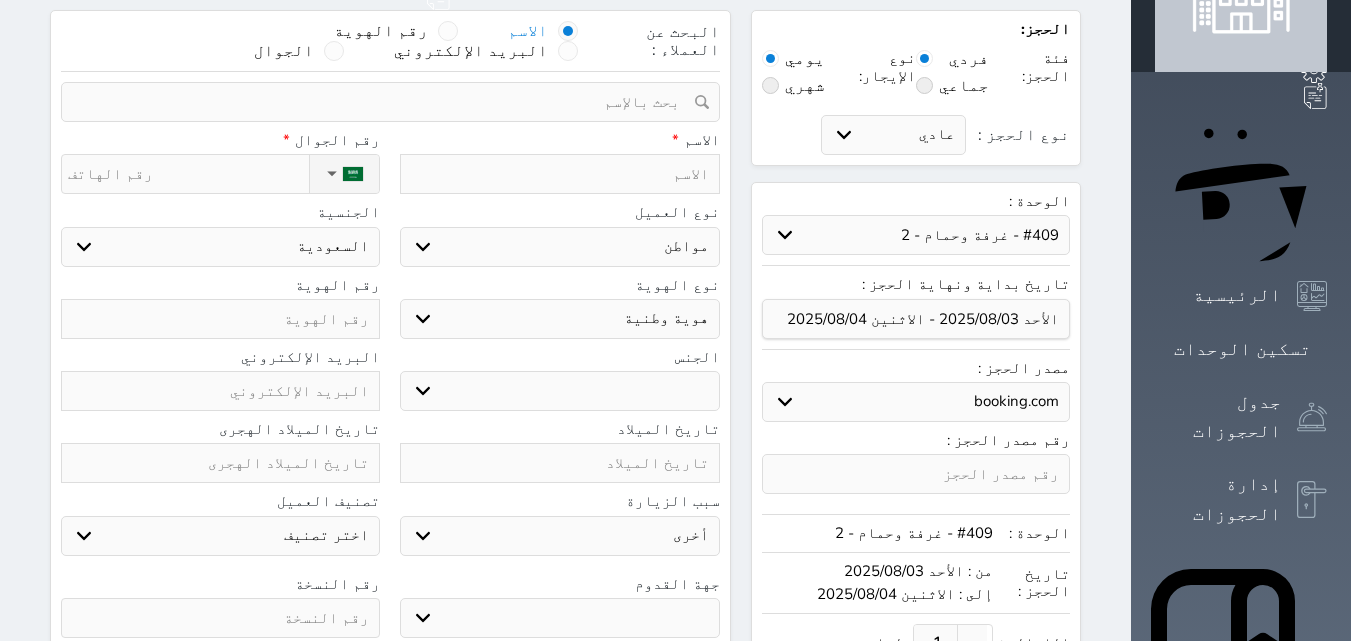 click at bounding box center [220, 618] 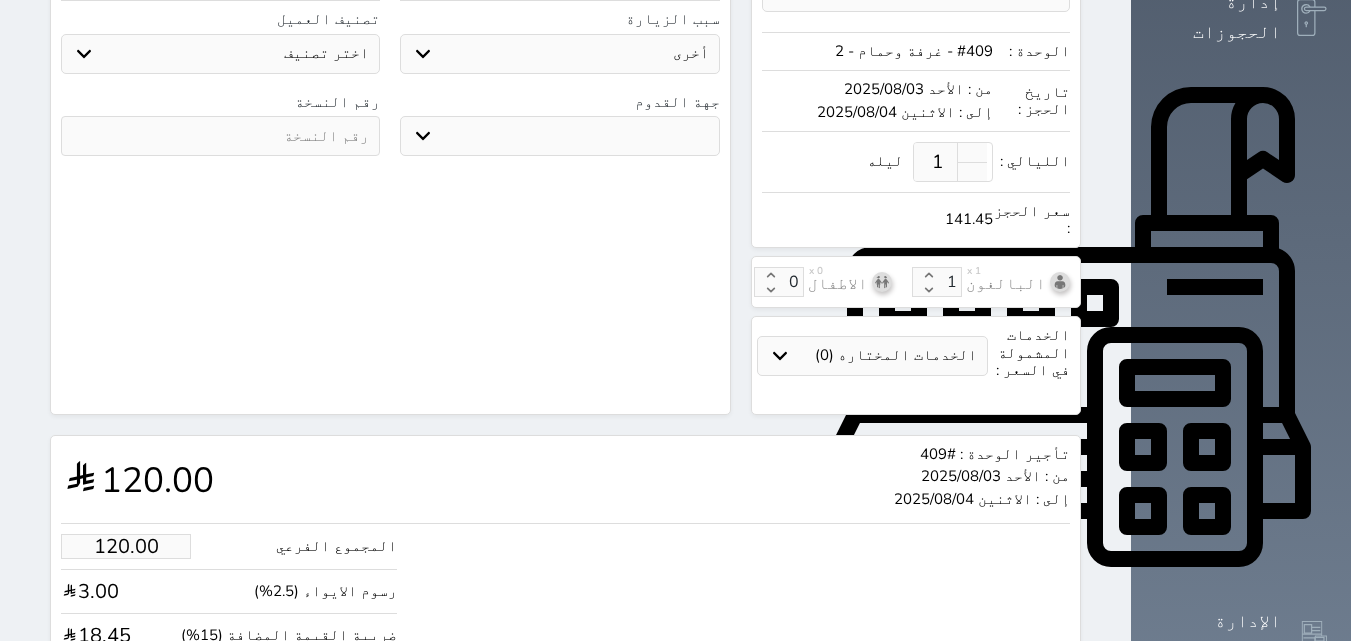 scroll, scrollTop: 669, scrollLeft: 0, axis: vertical 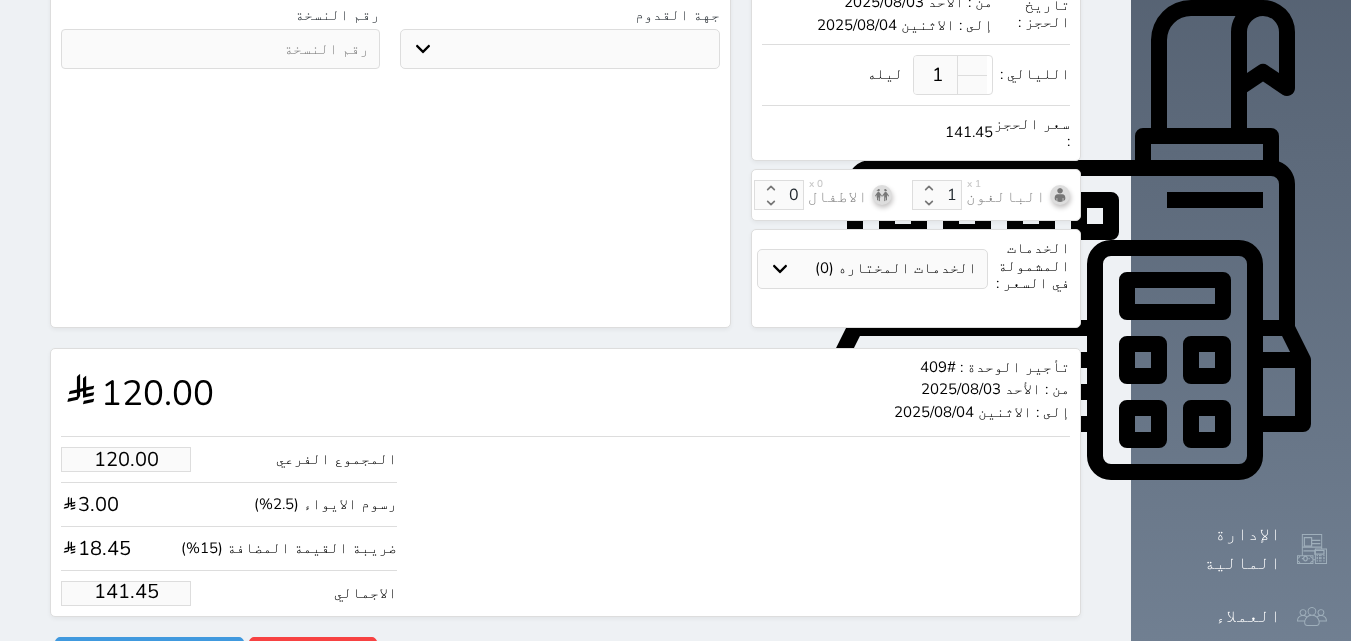 drag, startPoint x: 122, startPoint y: 548, endPoint x: 0, endPoint y: 559, distance: 122.494896 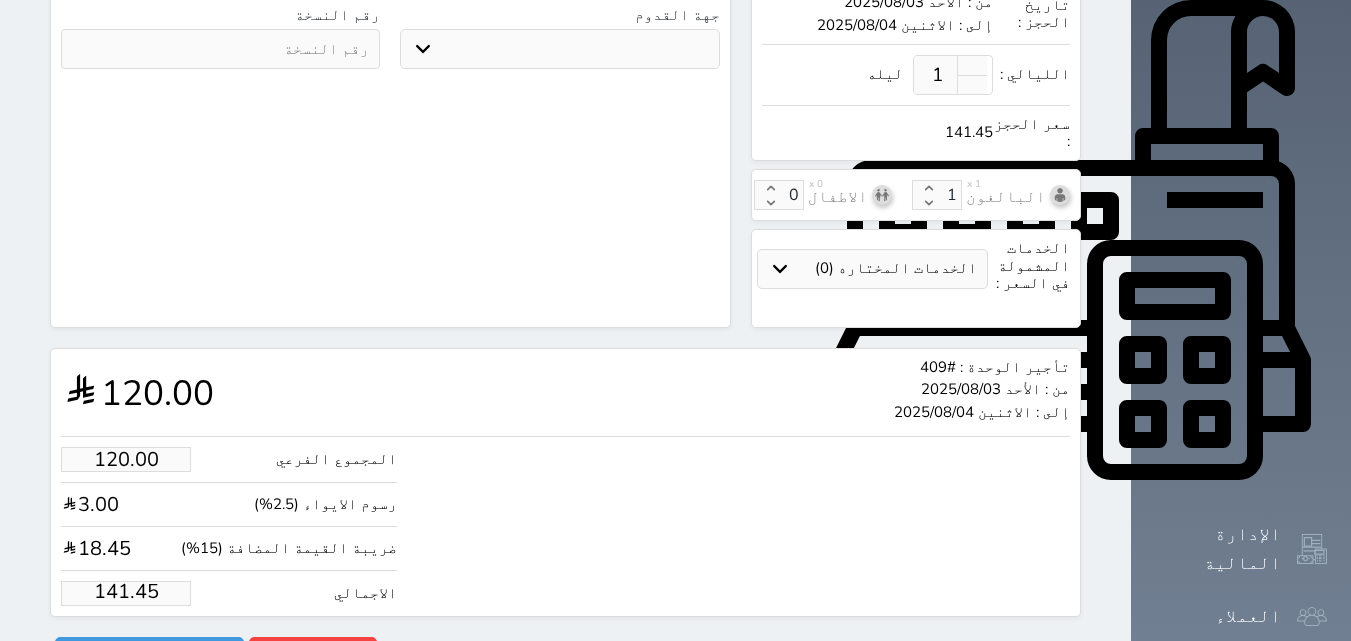 click on "الحجز:   فئة الحجز:       فردي       جماعي   نوع الإيجار:       يومي       شهري     نوع الحجز :
عادي
إقامة مجانية
إستخدام داخلي
إستخدام يومي
الوحدة :   حدد الوحدة
#607 - غرفة وحمام - 2 مزدوج
#606 - غرفة وحمام - 2
#605 - غرفة وحمام -3
#604 - غرفة وحمام - 3
#603 - غرفة وحمام - 2 مزدوج
#512 - غرفة وحمام - 2
#511 - غرفة وحمام - 4
#510 - غرفة وحمام - 4
تاريخ بداية ونهاية الحجز :" at bounding box center [565, 56] 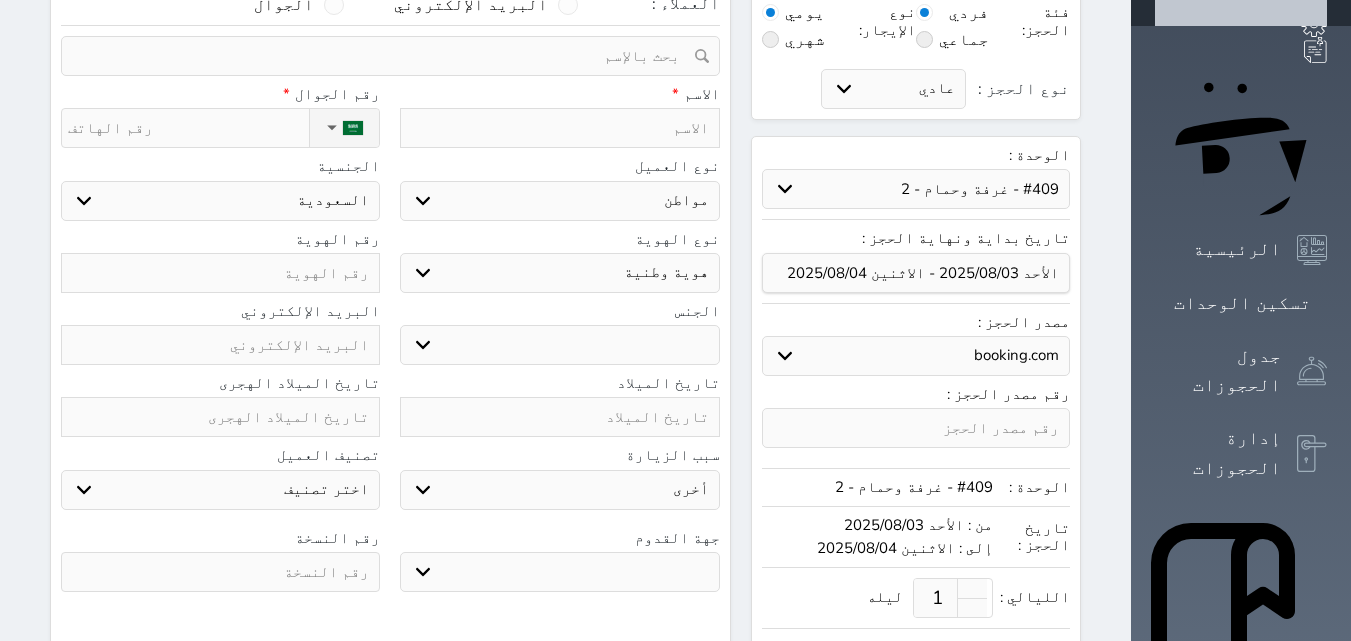 scroll, scrollTop: 0, scrollLeft: 0, axis: both 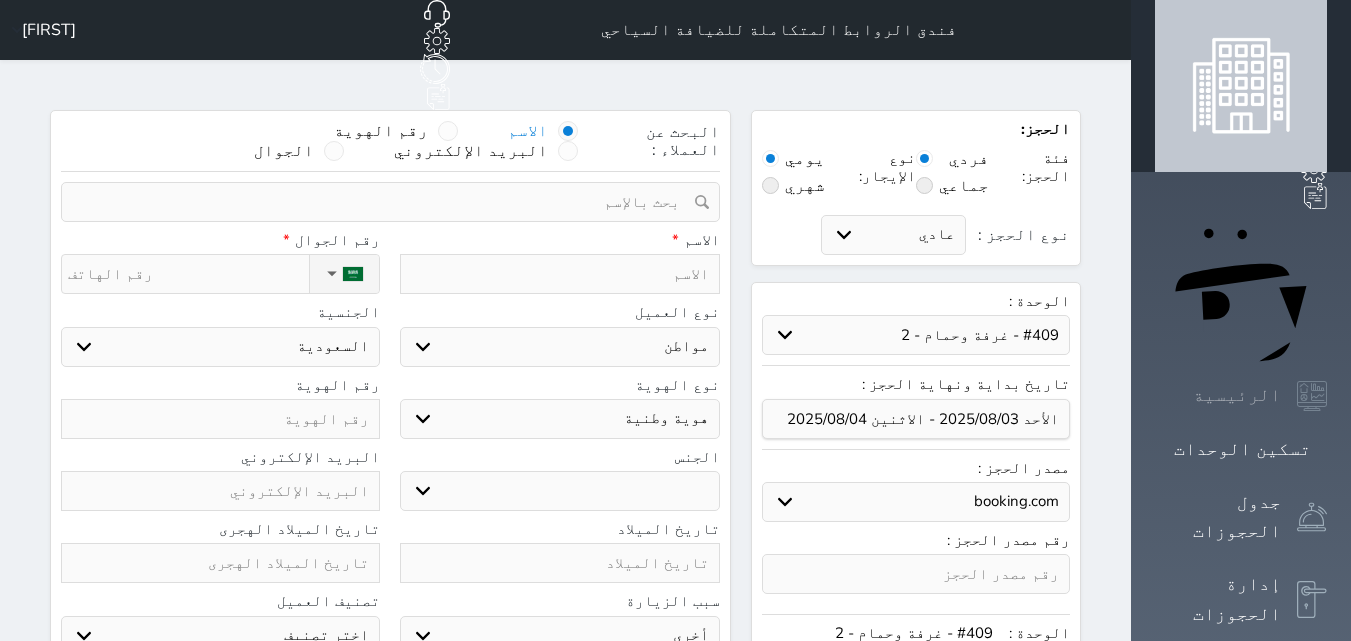 click on "الرئيسية" at bounding box center (1237, 395) 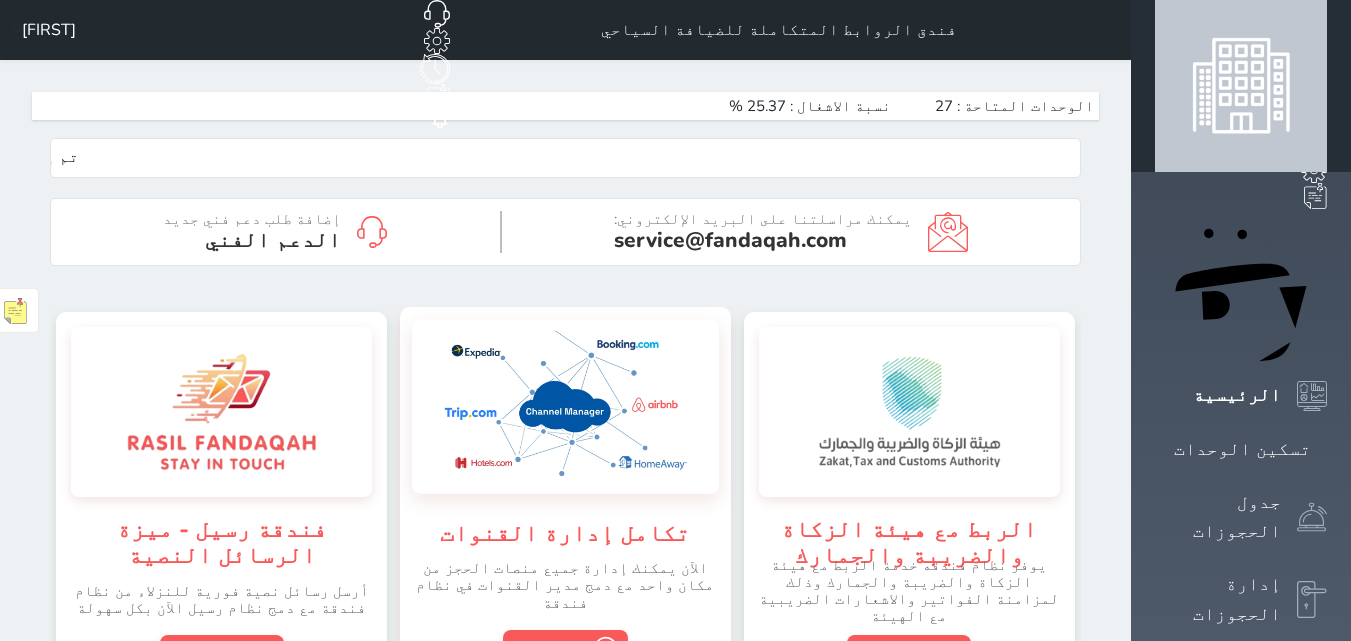 scroll, scrollTop: 999652, scrollLeft: 999652, axis: both 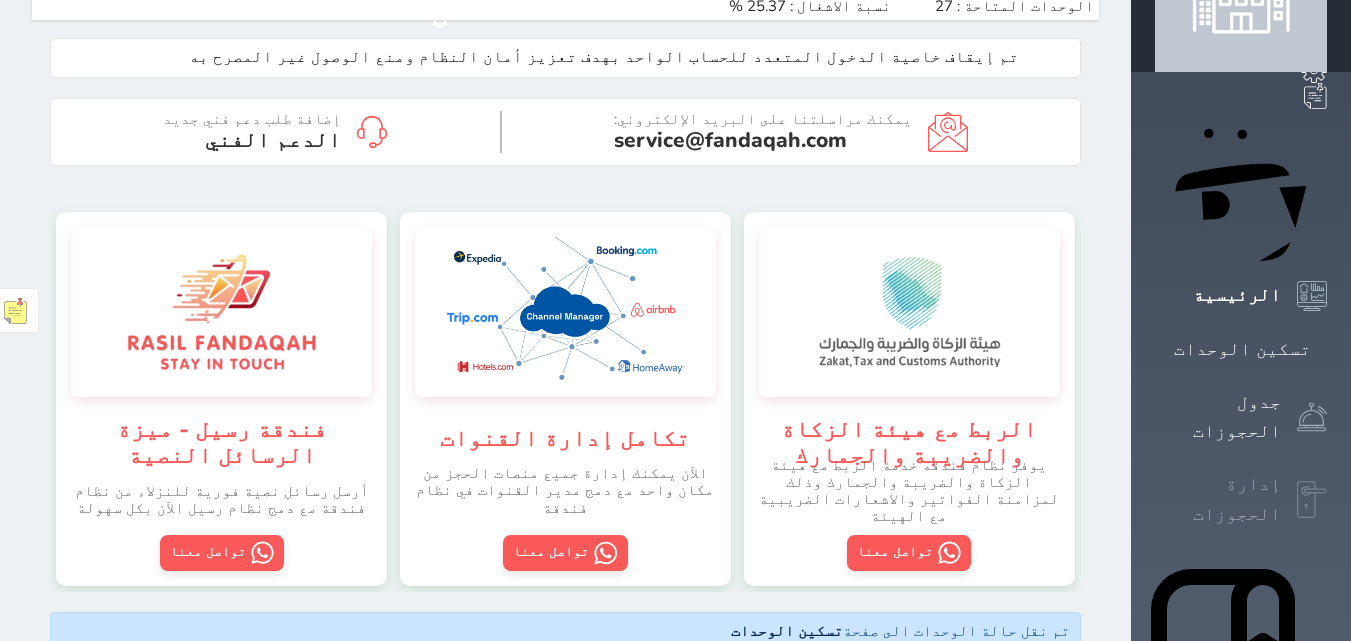 click 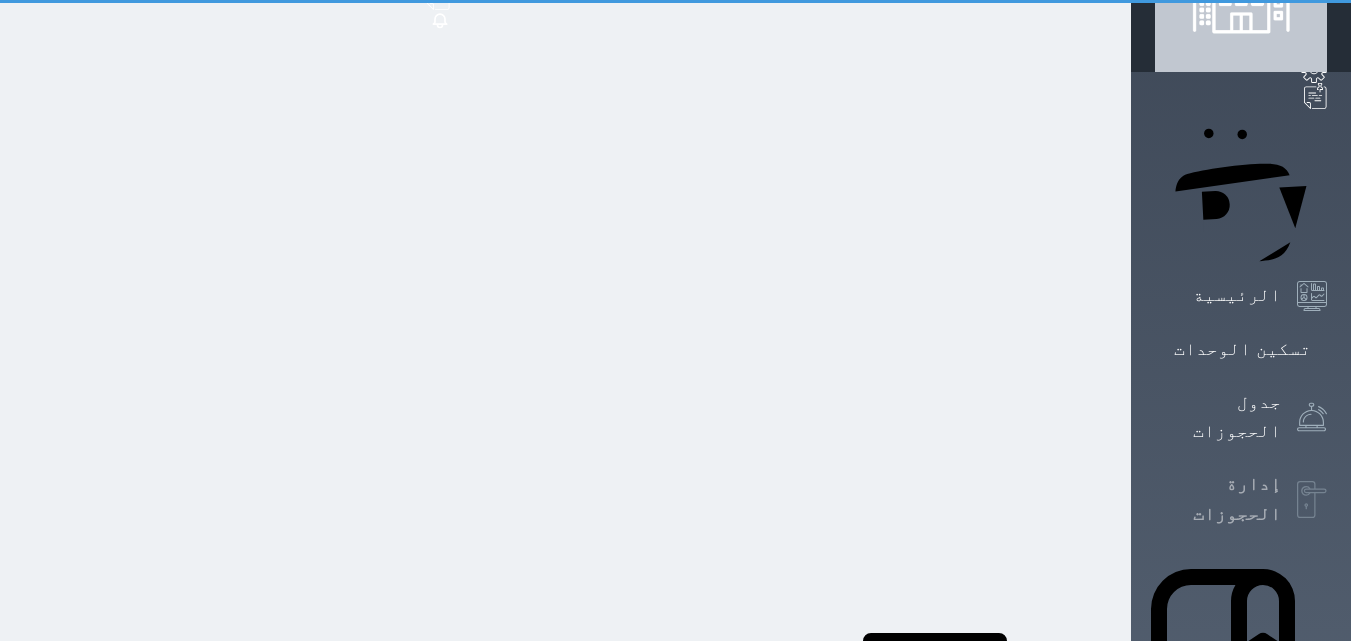 scroll, scrollTop: 5, scrollLeft: 0, axis: vertical 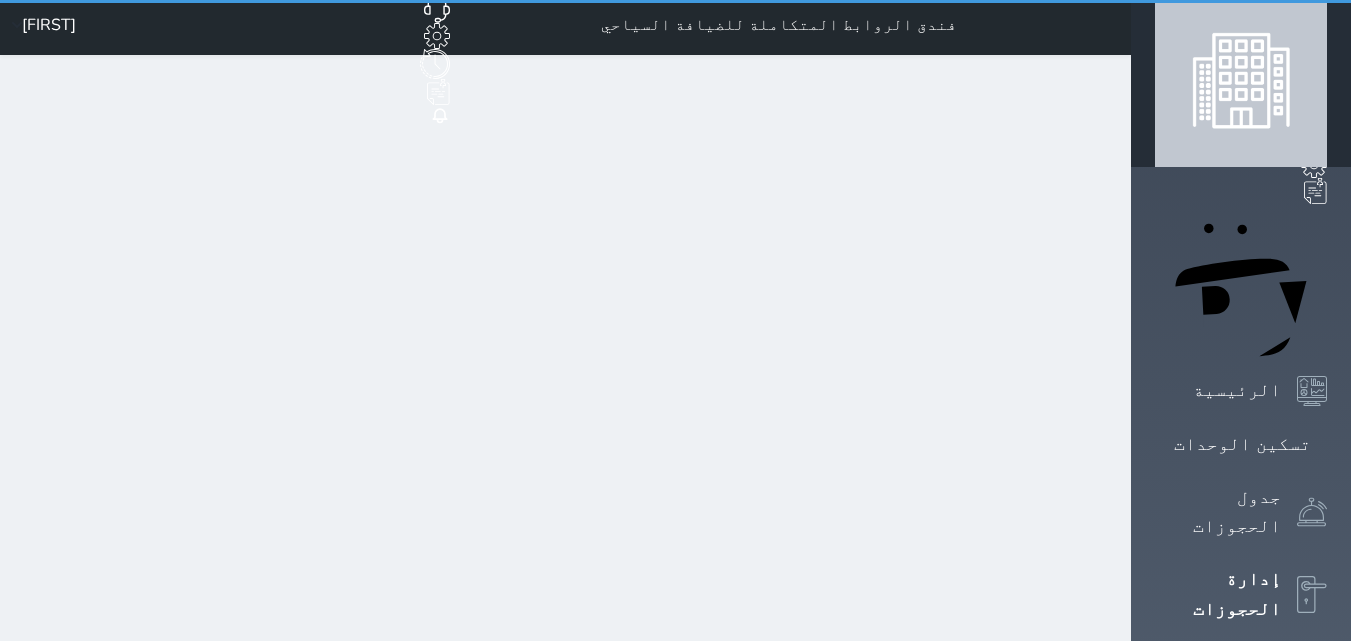 select on "open_all" 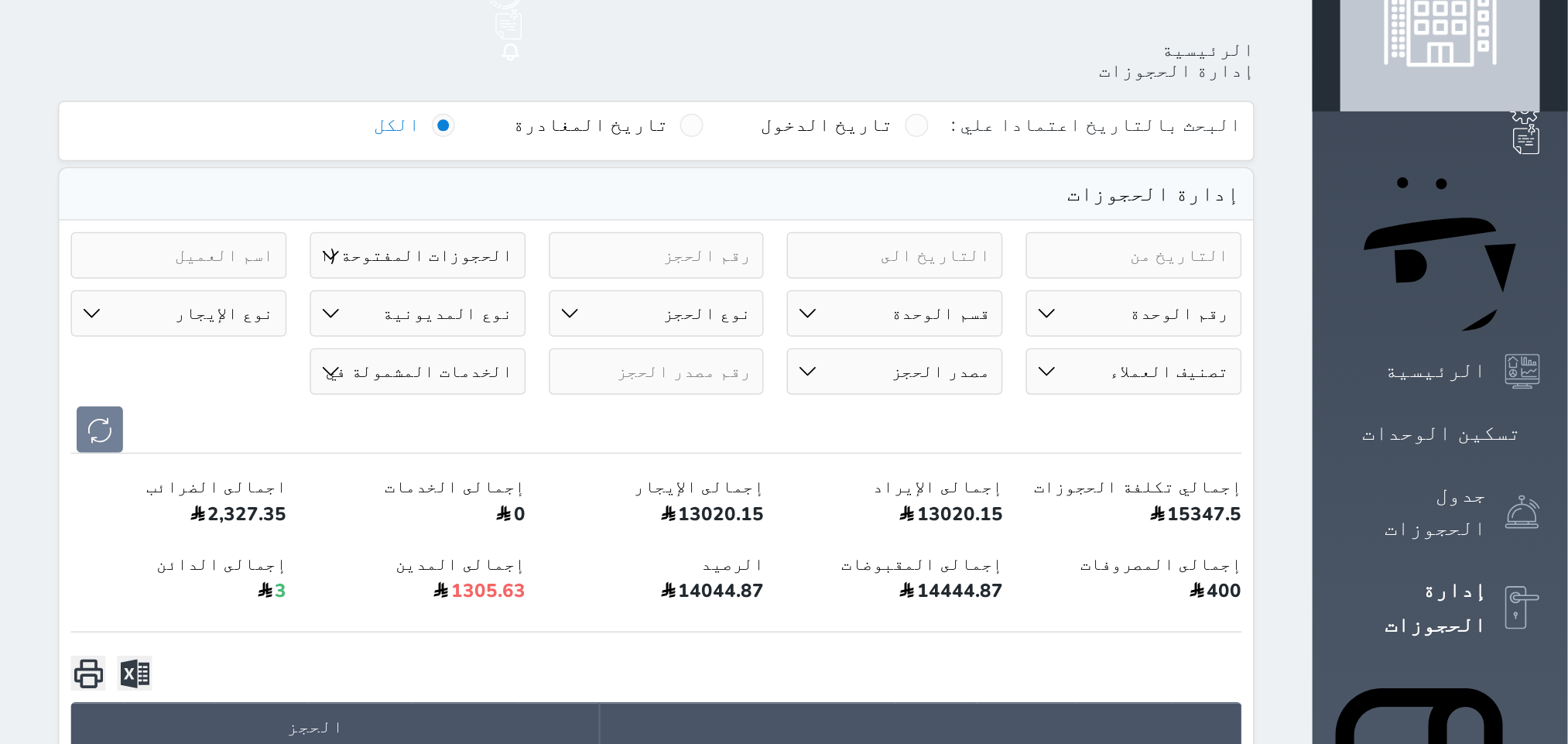 scroll, scrollTop: 0, scrollLeft: 0, axis: both 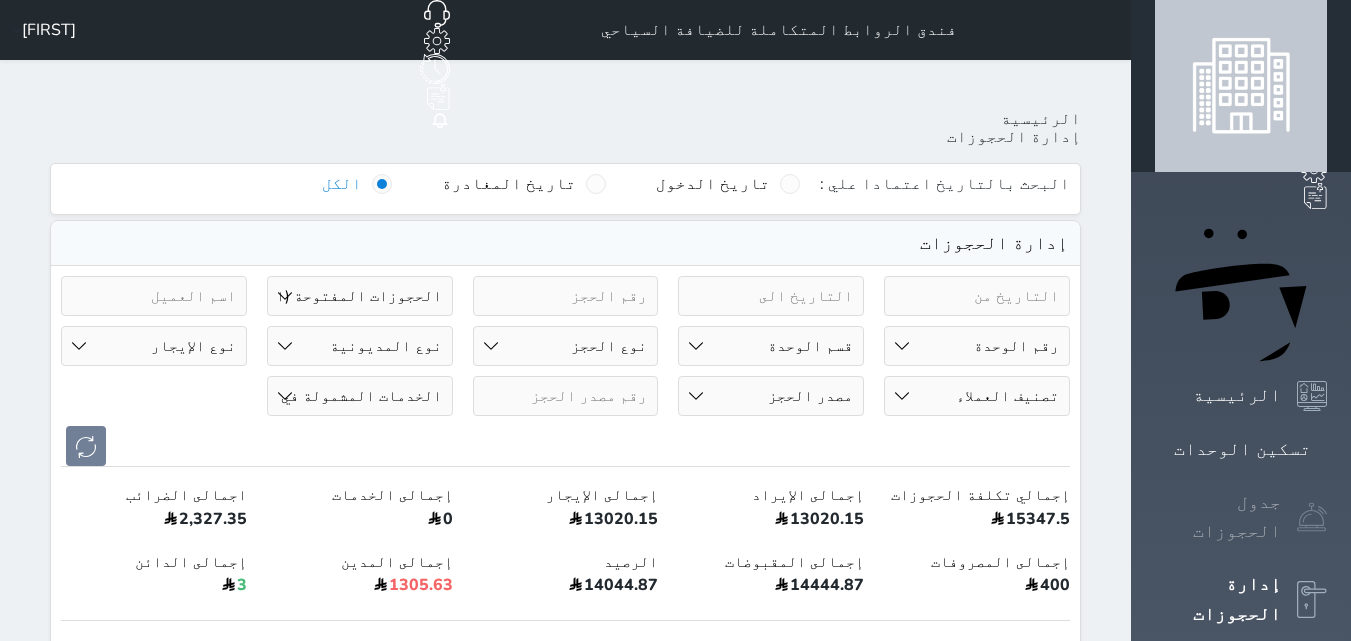 click on "جدول الحجوزات" at bounding box center (1218, 517) 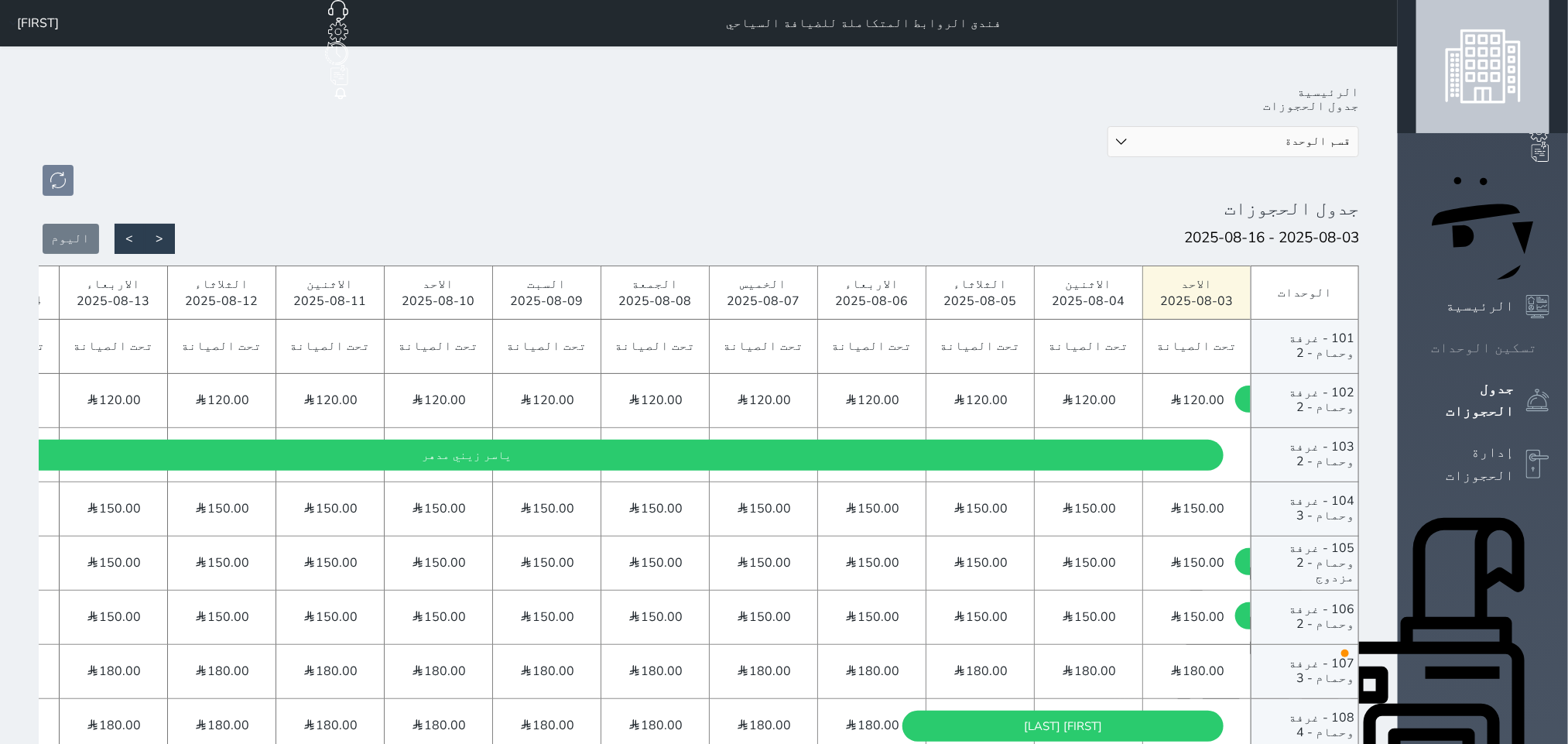 click on "تسكين الوحدات" at bounding box center [1483, 348] 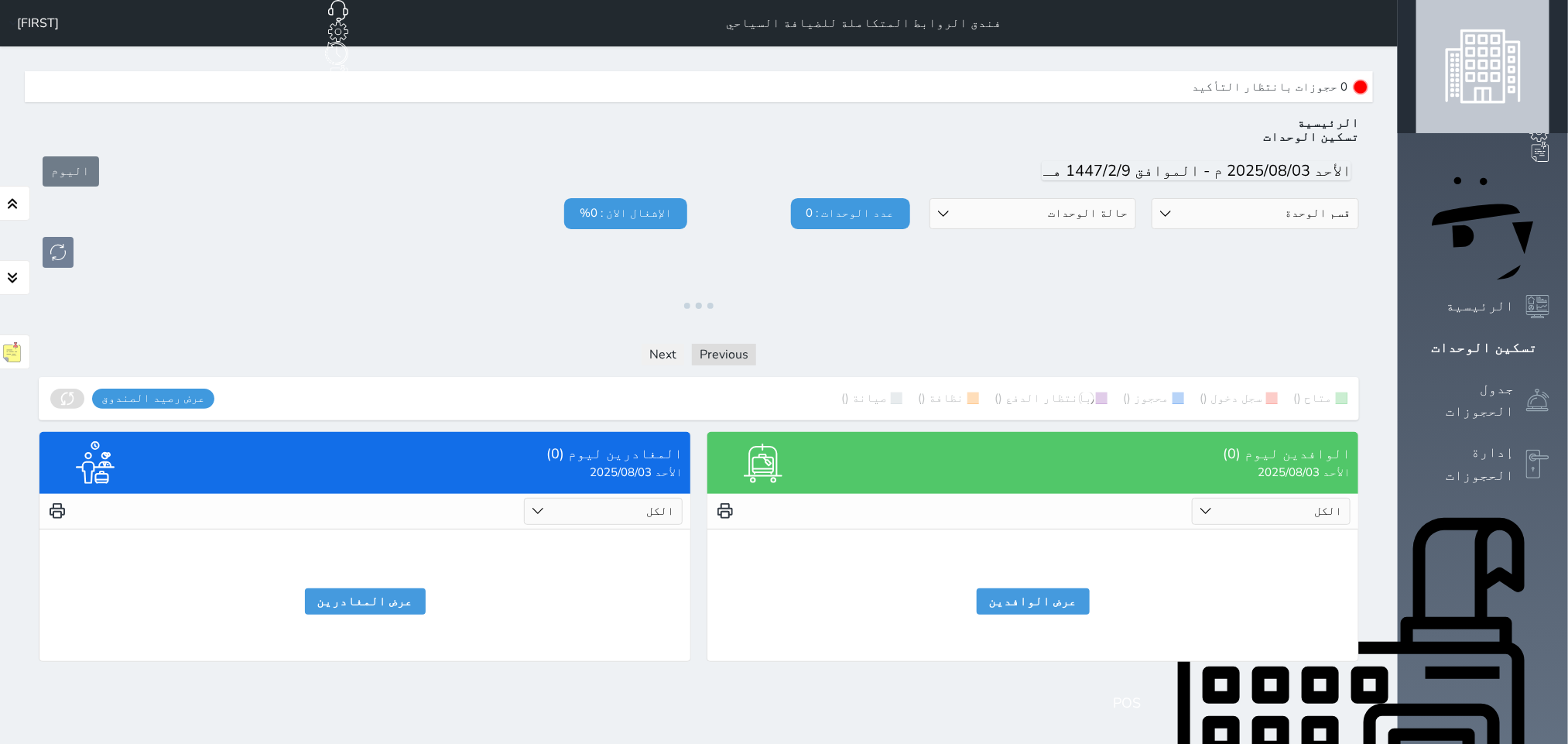 click on "اليوم" at bounding box center [699, 171] 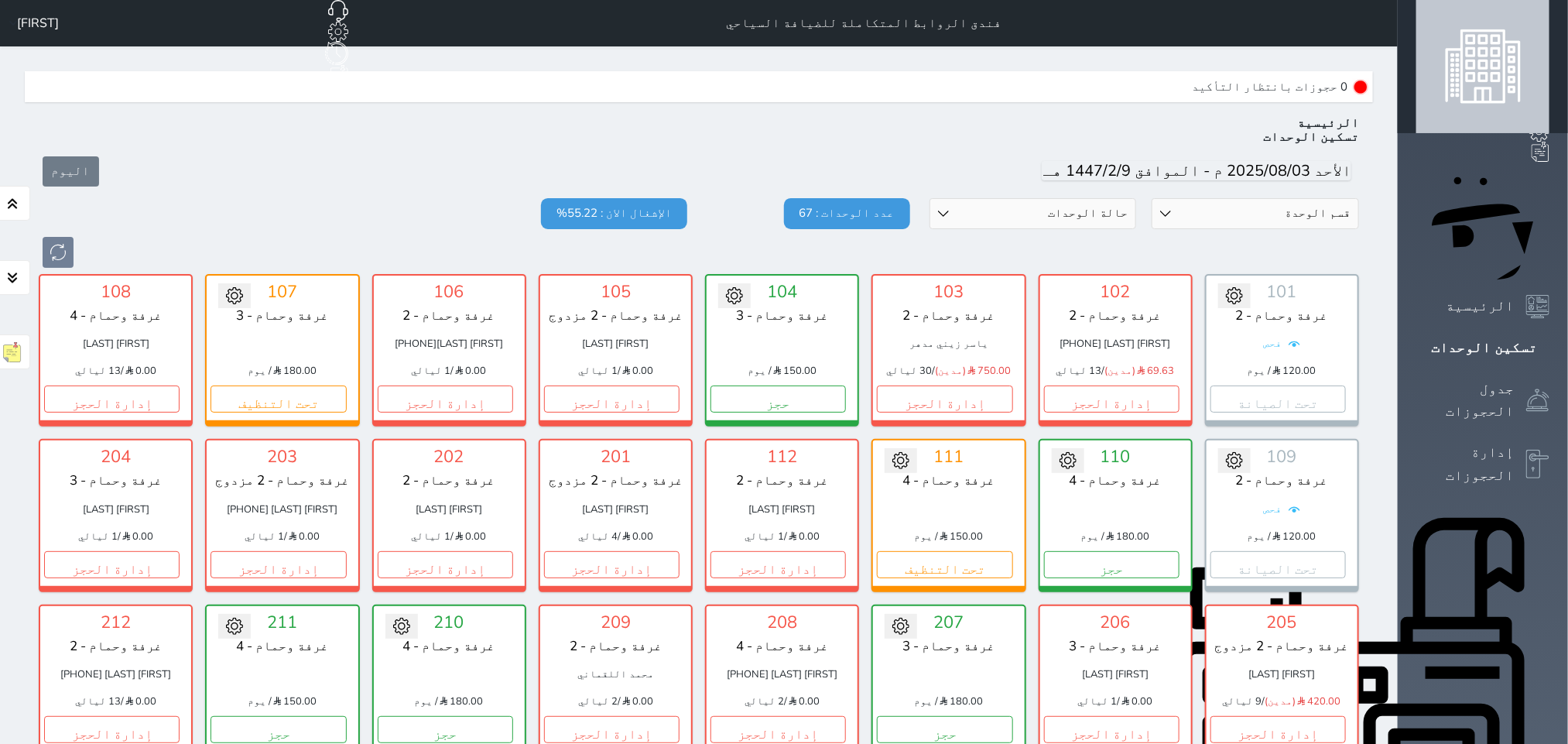 scroll, scrollTop: 46, scrollLeft: 0, axis: vertical 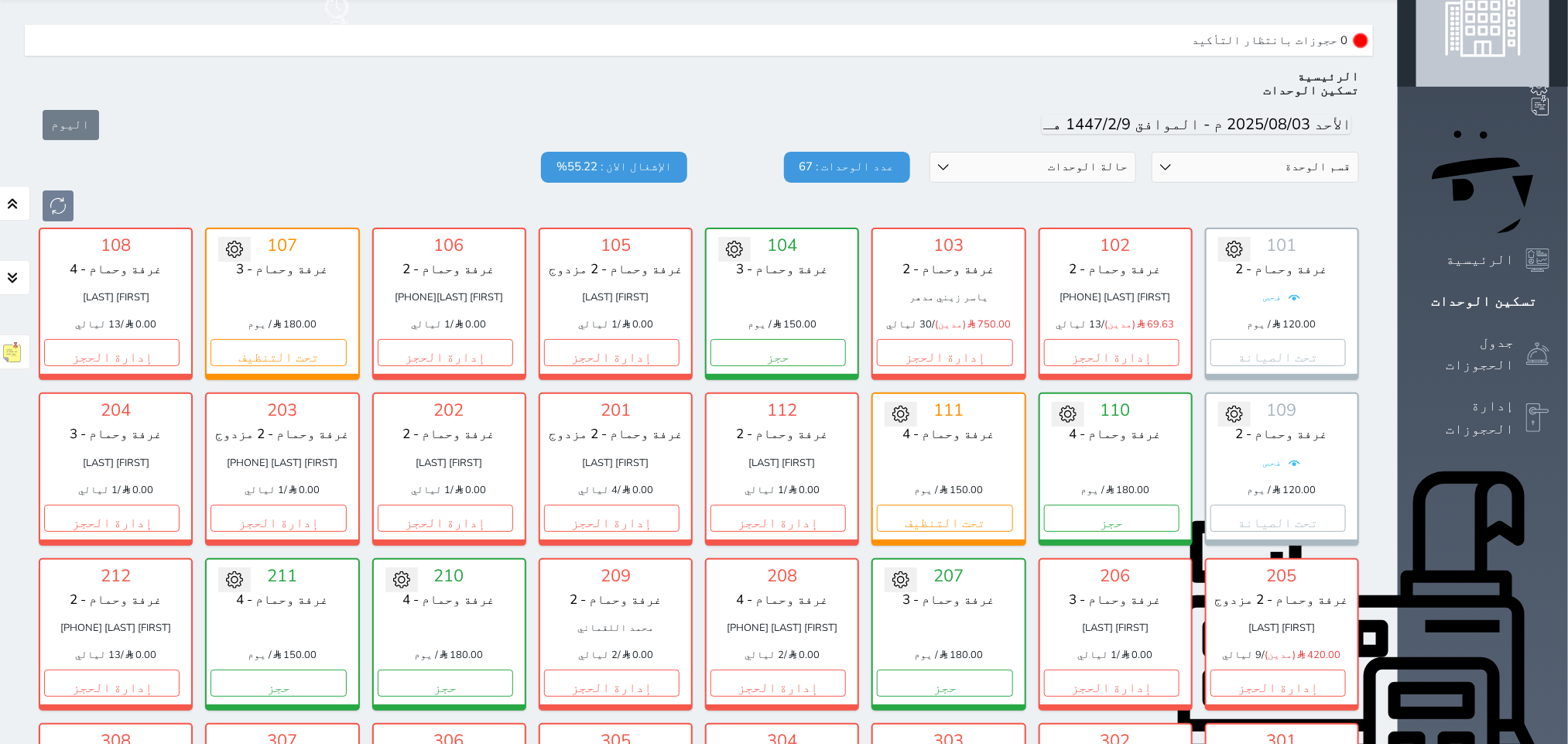 click on "حالة الوحدات متاح تحت التنظيف تحت الصيانة سجل دخول  لم يتم تسجيل الدخول" at bounding box center (1033, 167) 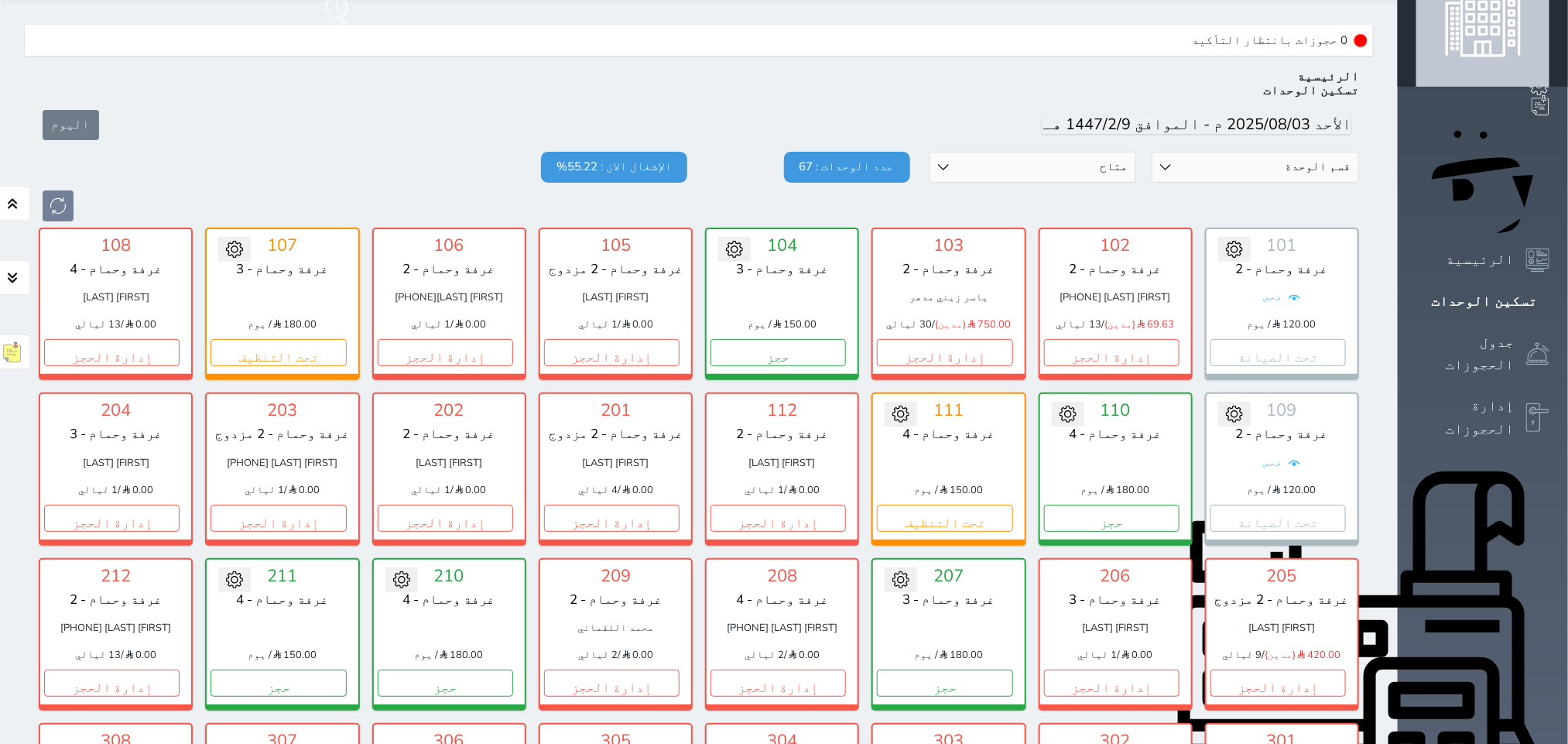 click on "حالة الوحدات متاح تحت التنظيف تحت الصيانة سجل دخول  لم يتم تسجيل الدخول" at bounding box center [1033, 167] 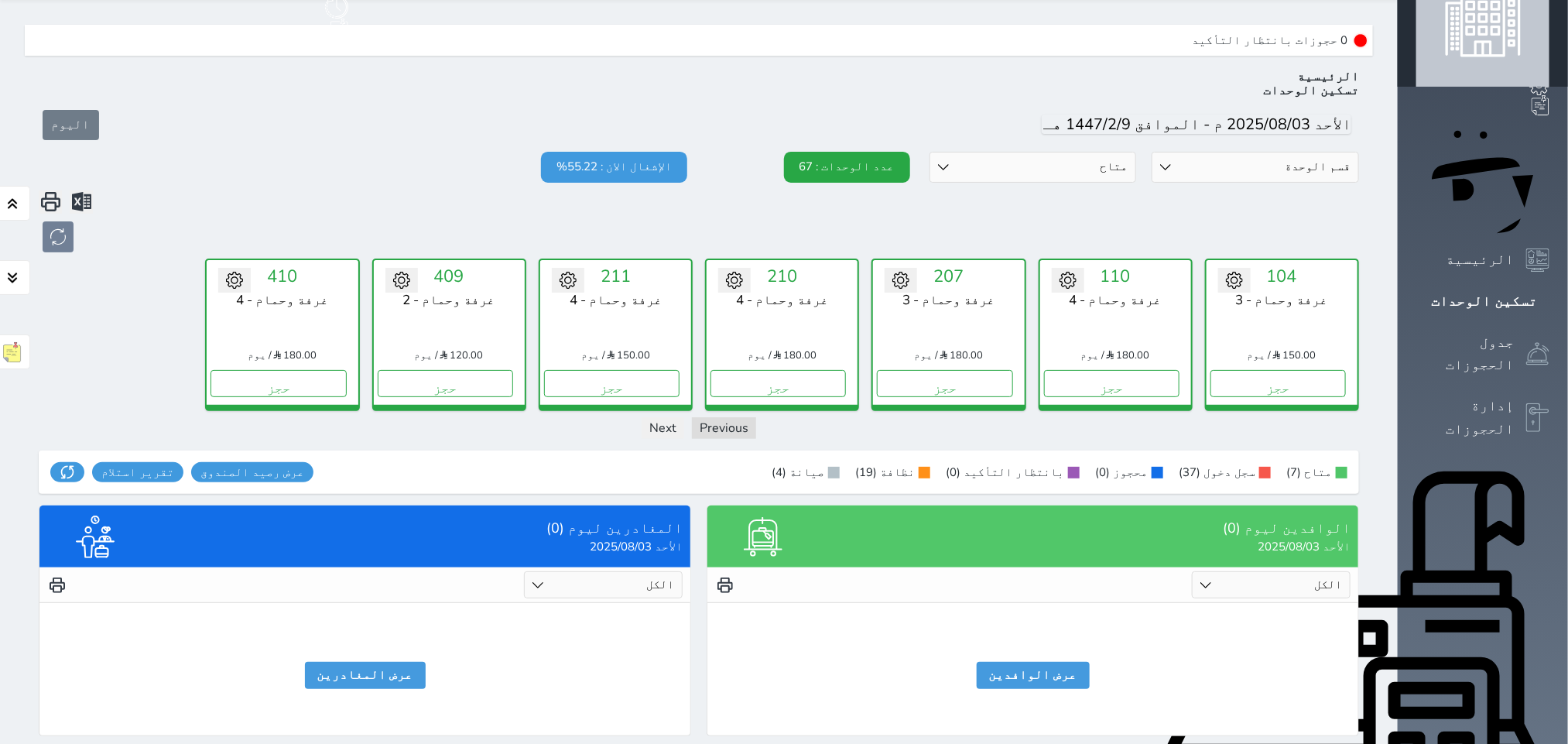 select on "4" 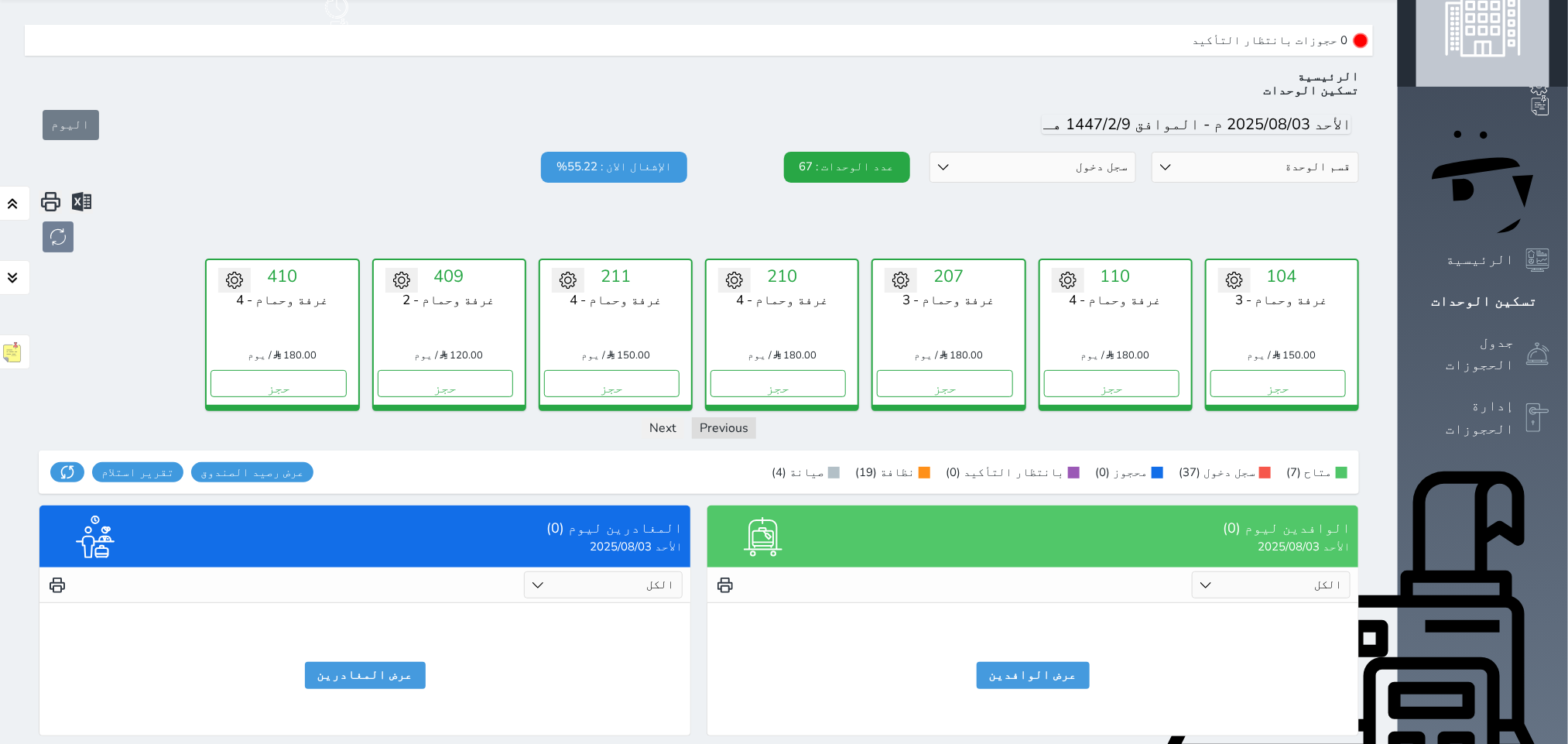 click on "حالة الوحدات متاح تحت التنظيف تحت الصيانة سجل دخول  لم يتم تسجيل الدخول" at bounding box center [1033, 167] 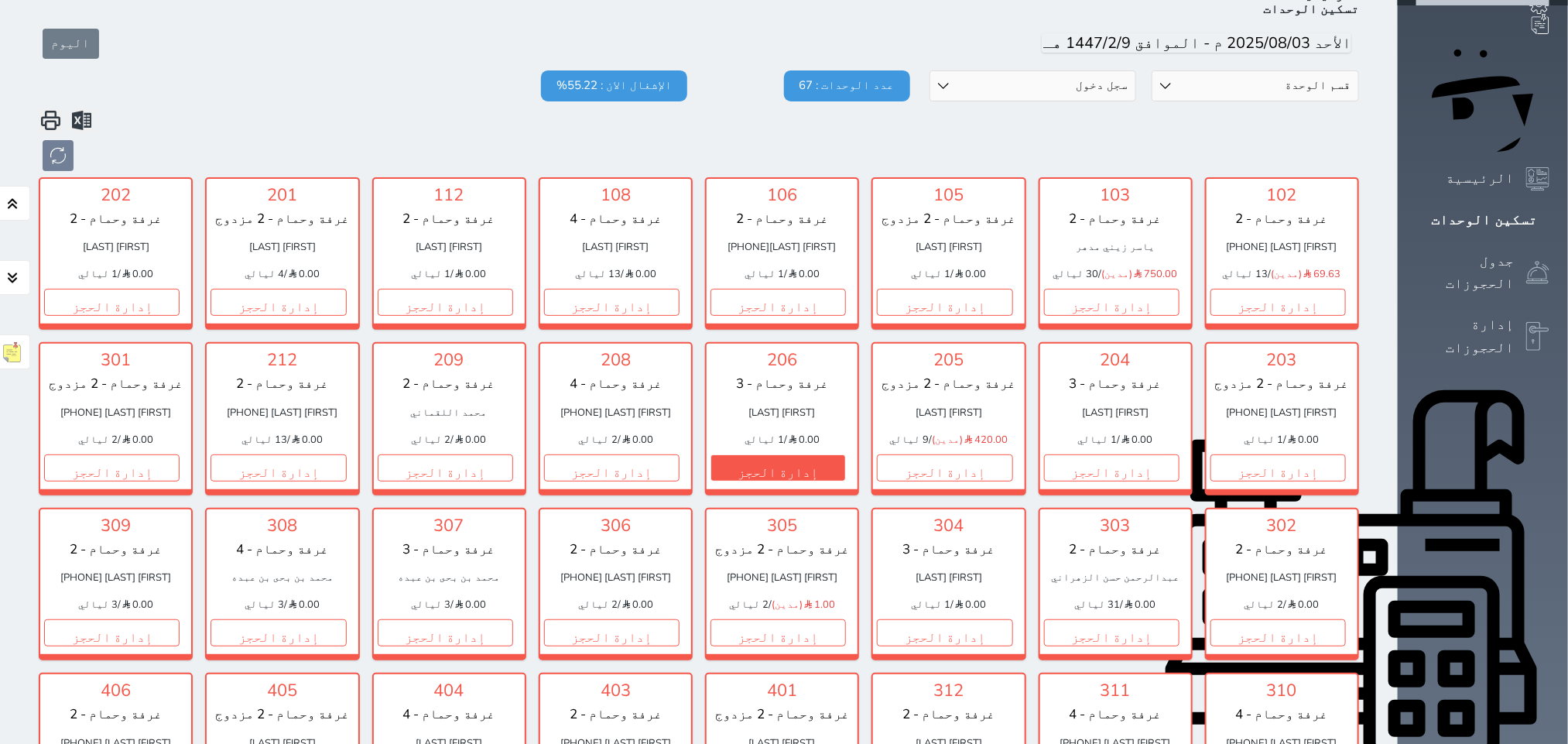 scroll, scrollTop: 163, scrollLeft: 0, axis: vertical 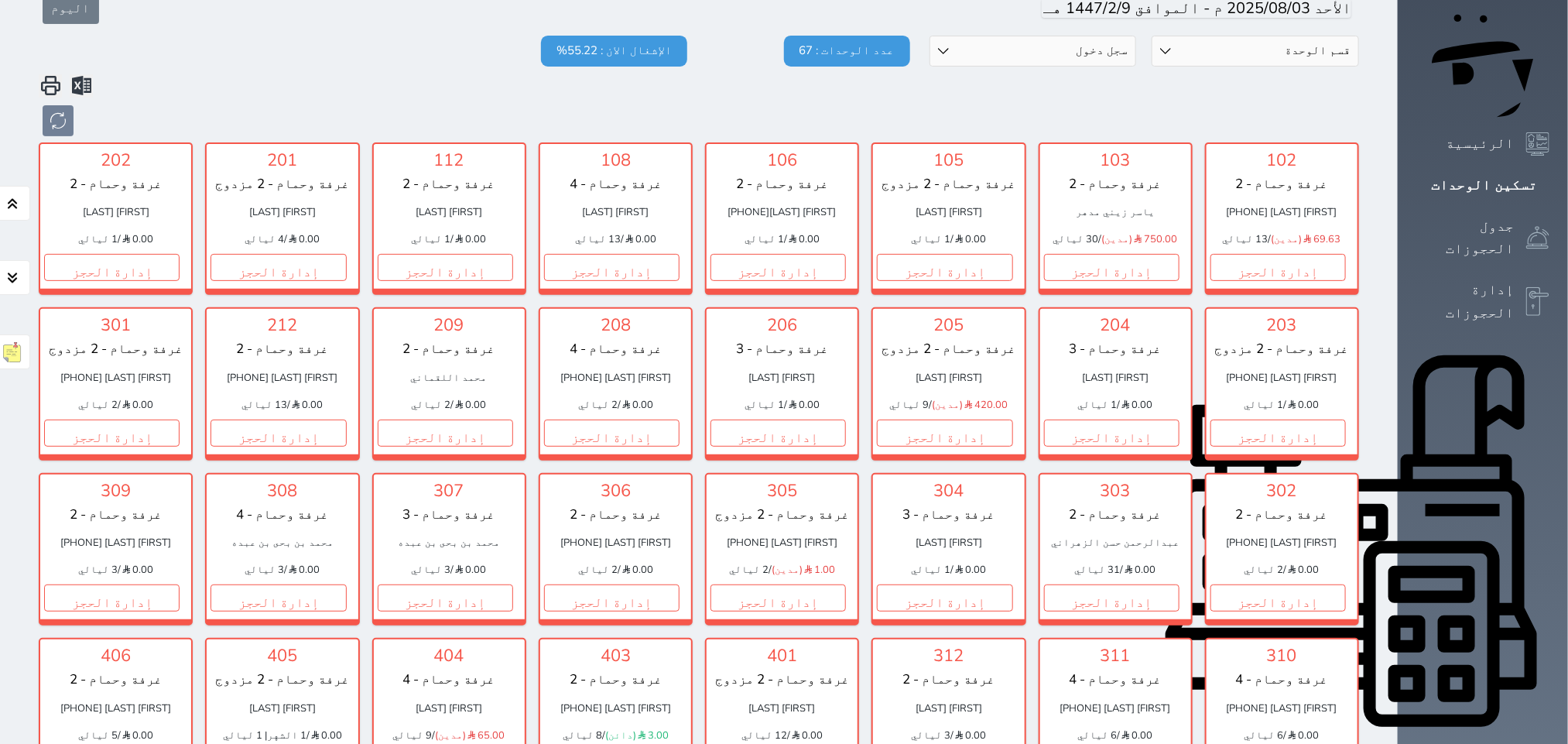 click on "غرفة وحمام - 2" at bounding box center [449, 349] 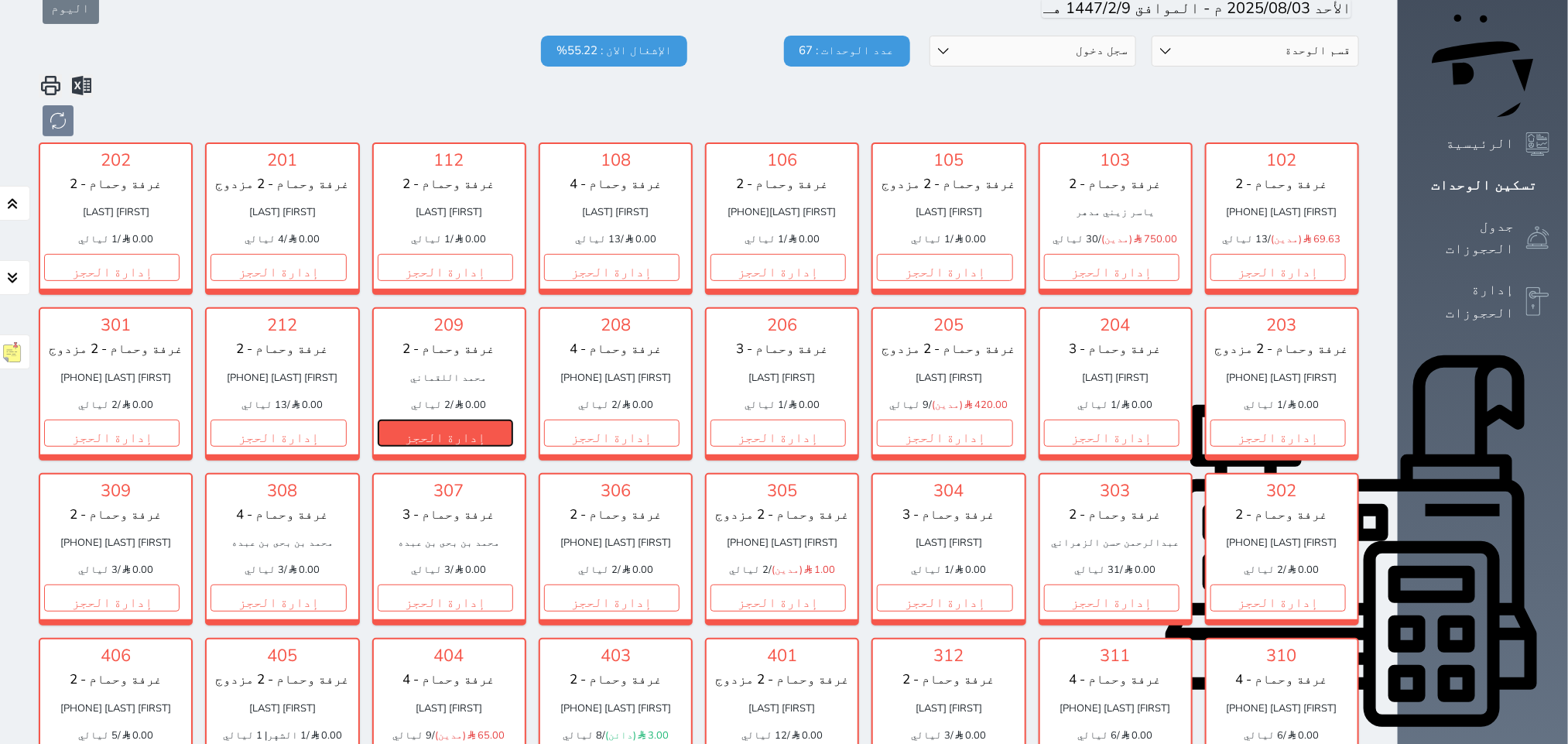 click on "إدارة الحجز" at bounding box center [445, 433] 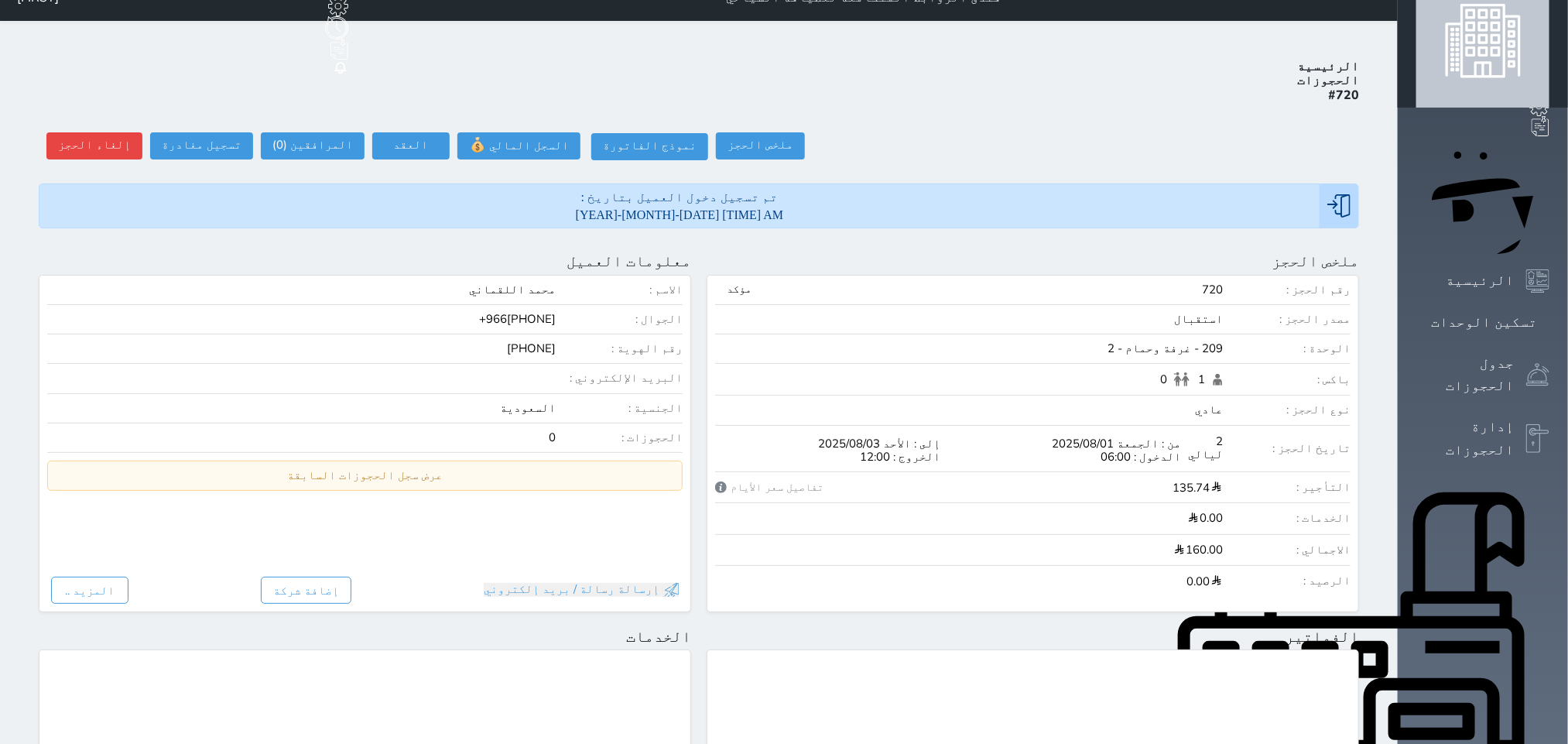scroll, scrollTop: 0, scrollLeft: 0, axis: both 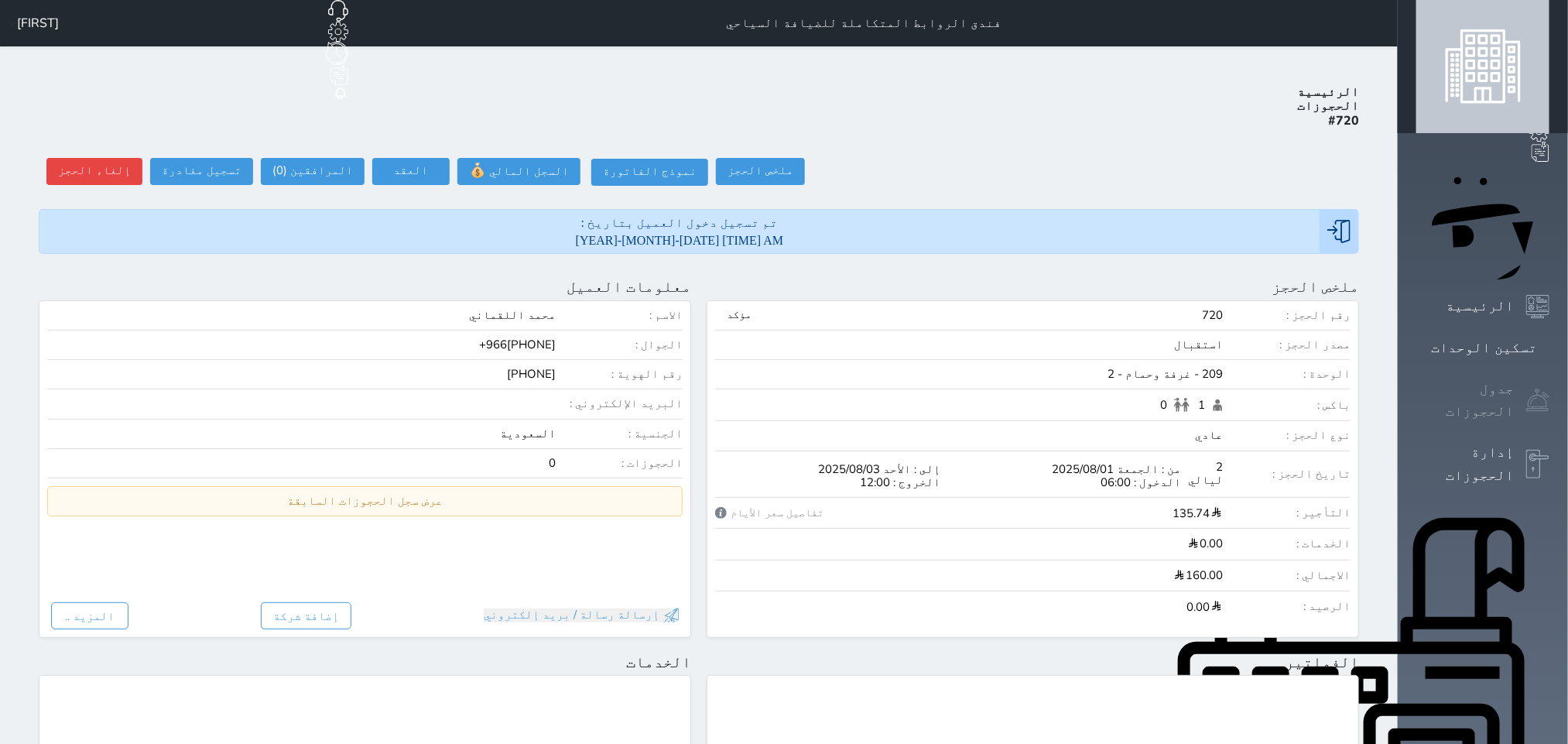 click on "جدول الحجوزات" at bounding box center [1483, 400] 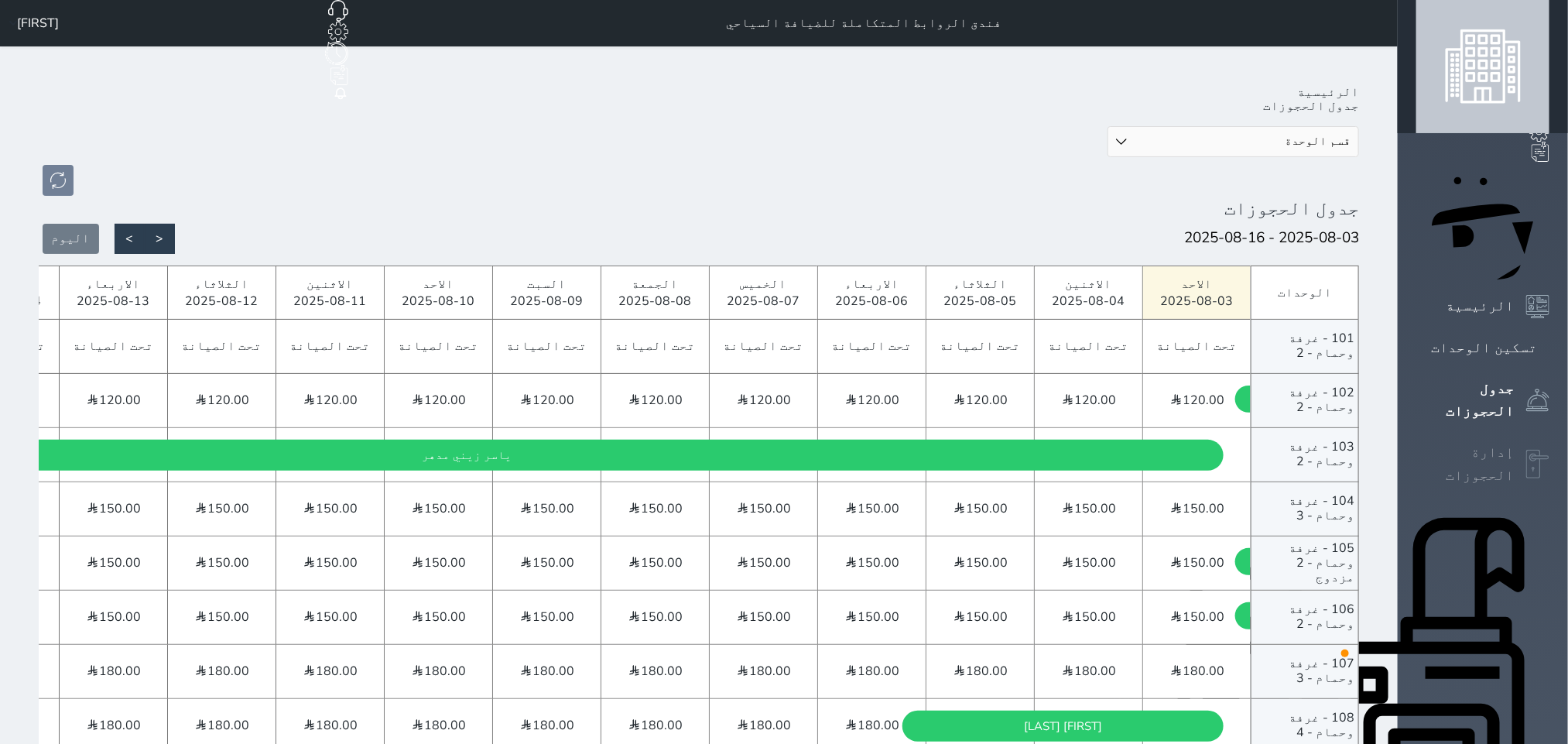 click on "إدارة الحجوزات" at bounding box center [1465, 464] 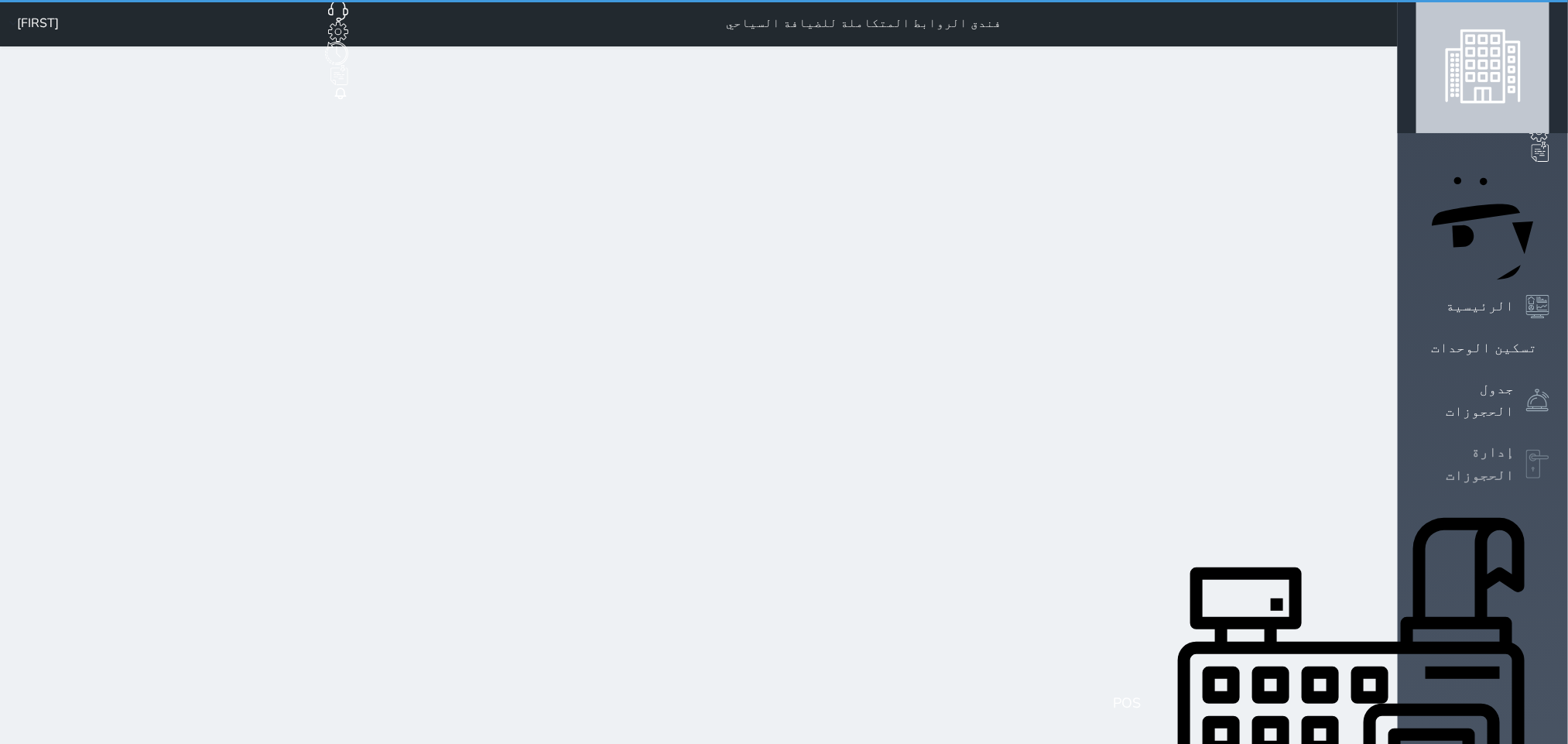 select on "open_all" 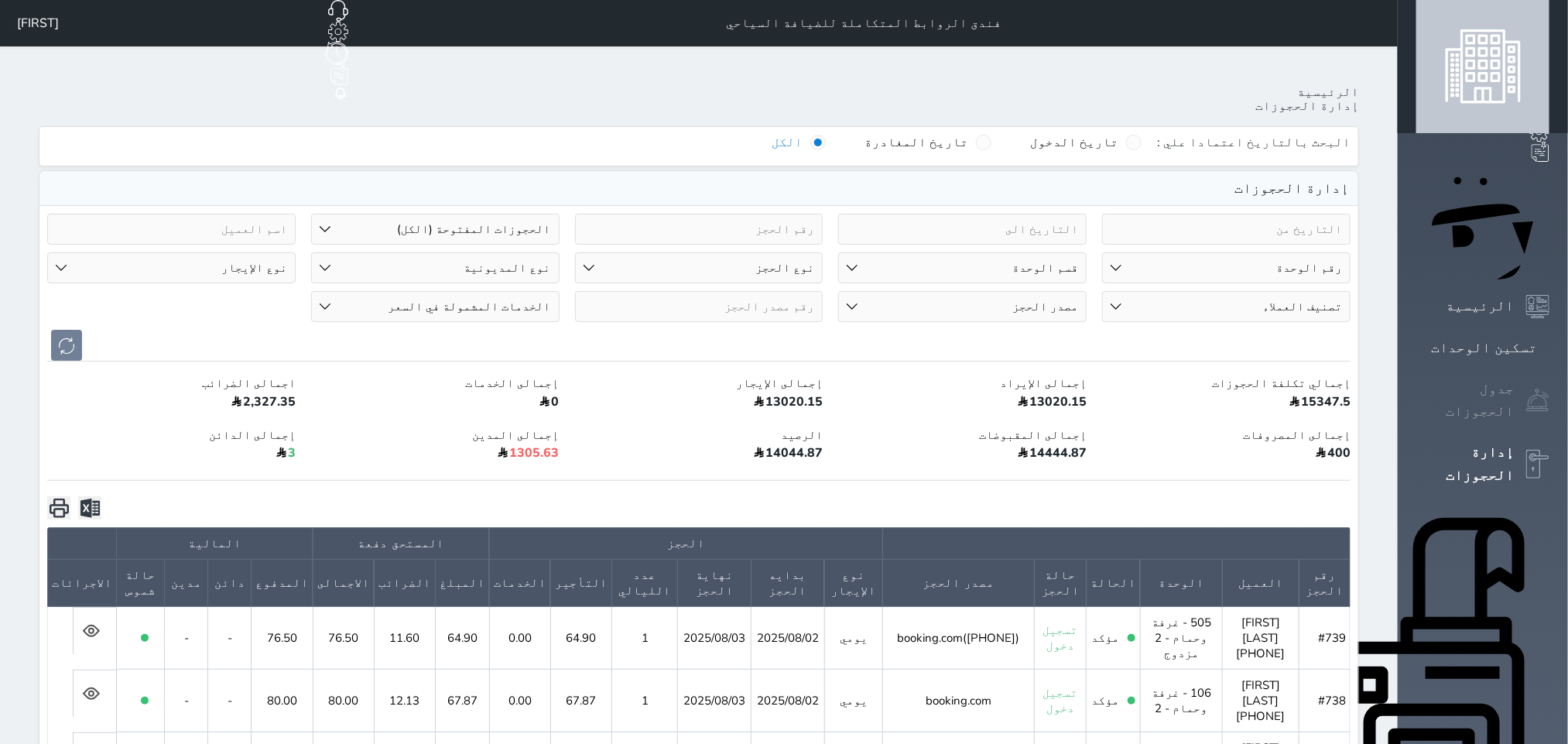 click 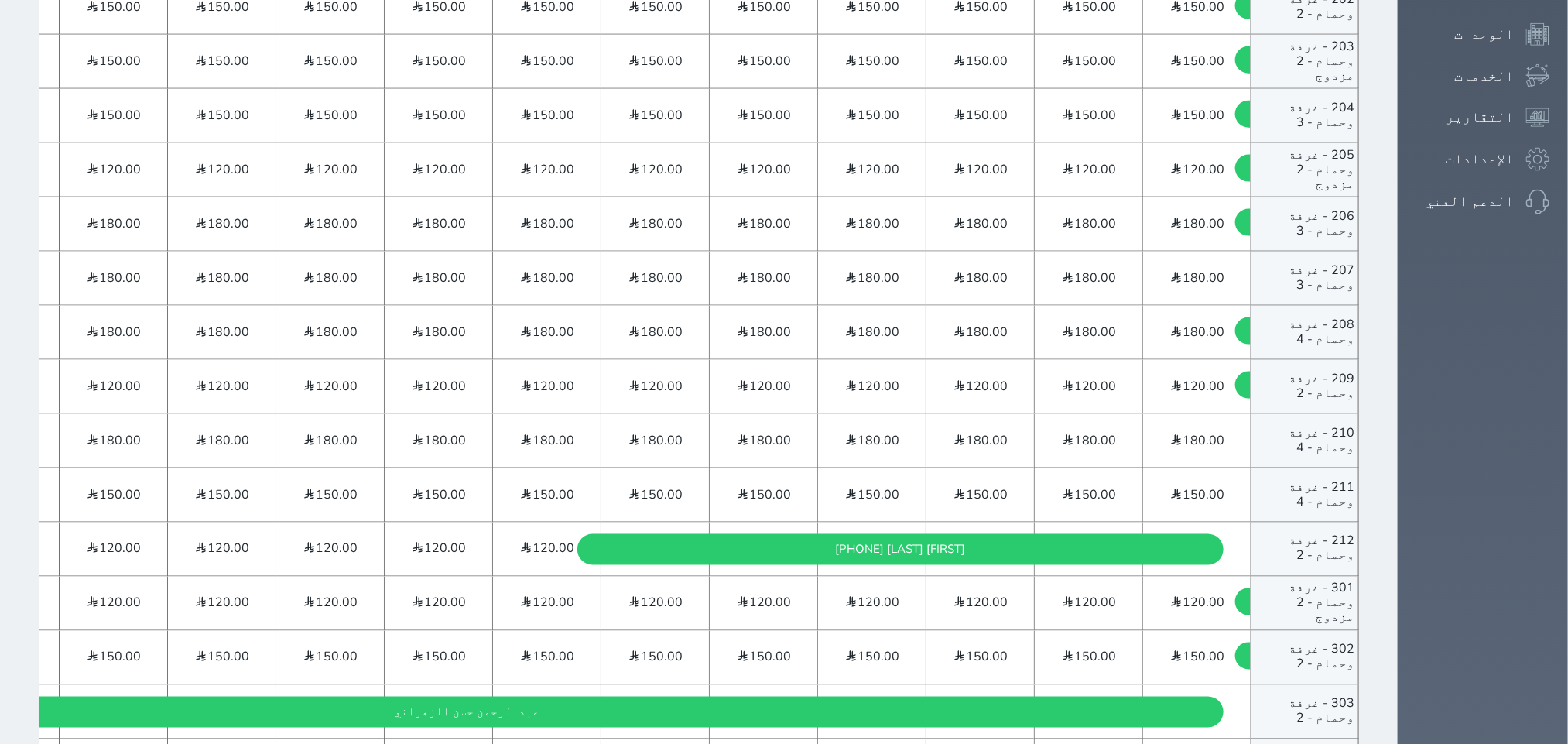 scroll, scrollTop: 1045, scrollLeft: 0, axis: vertical 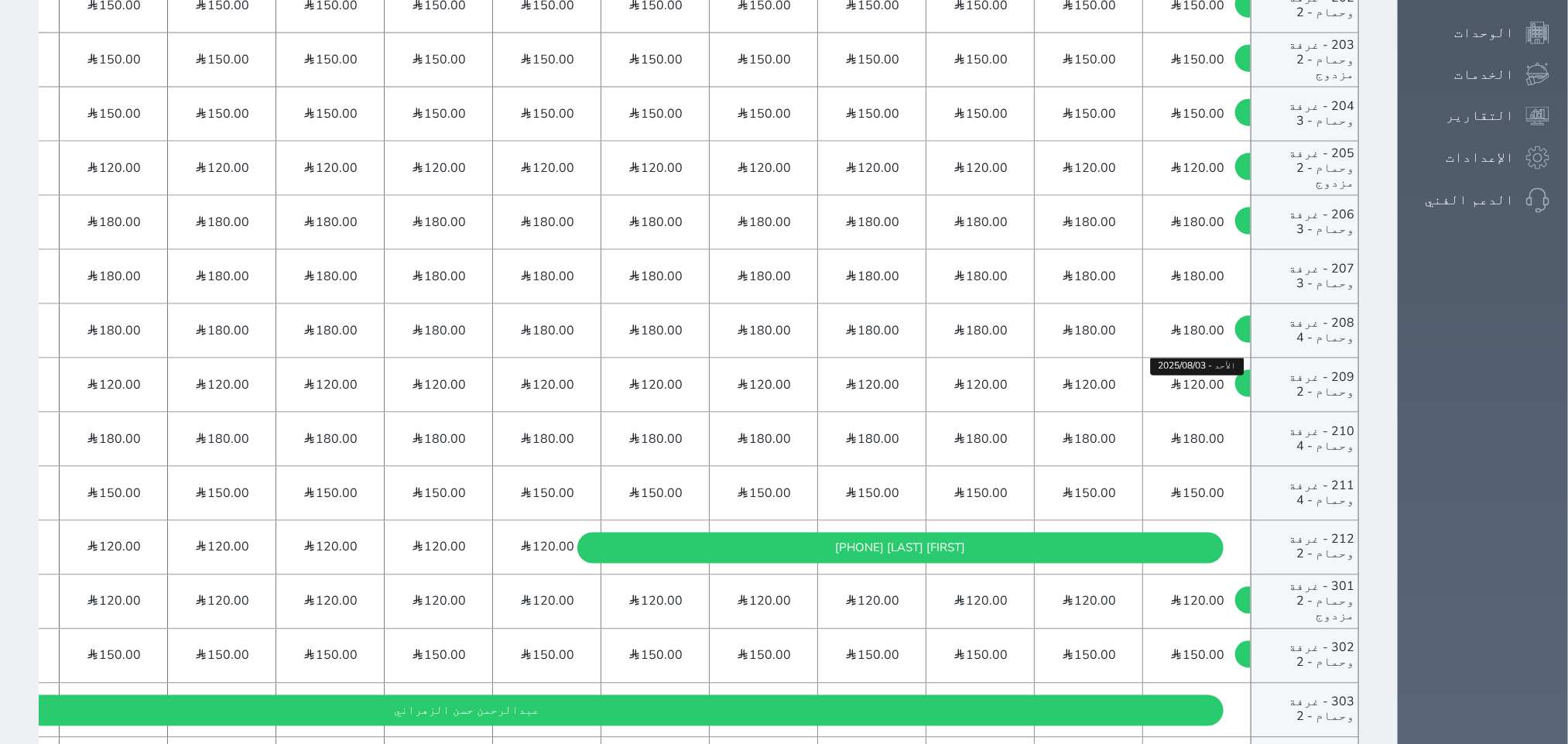 click on "120.00" at bounding box center [1204, 385] 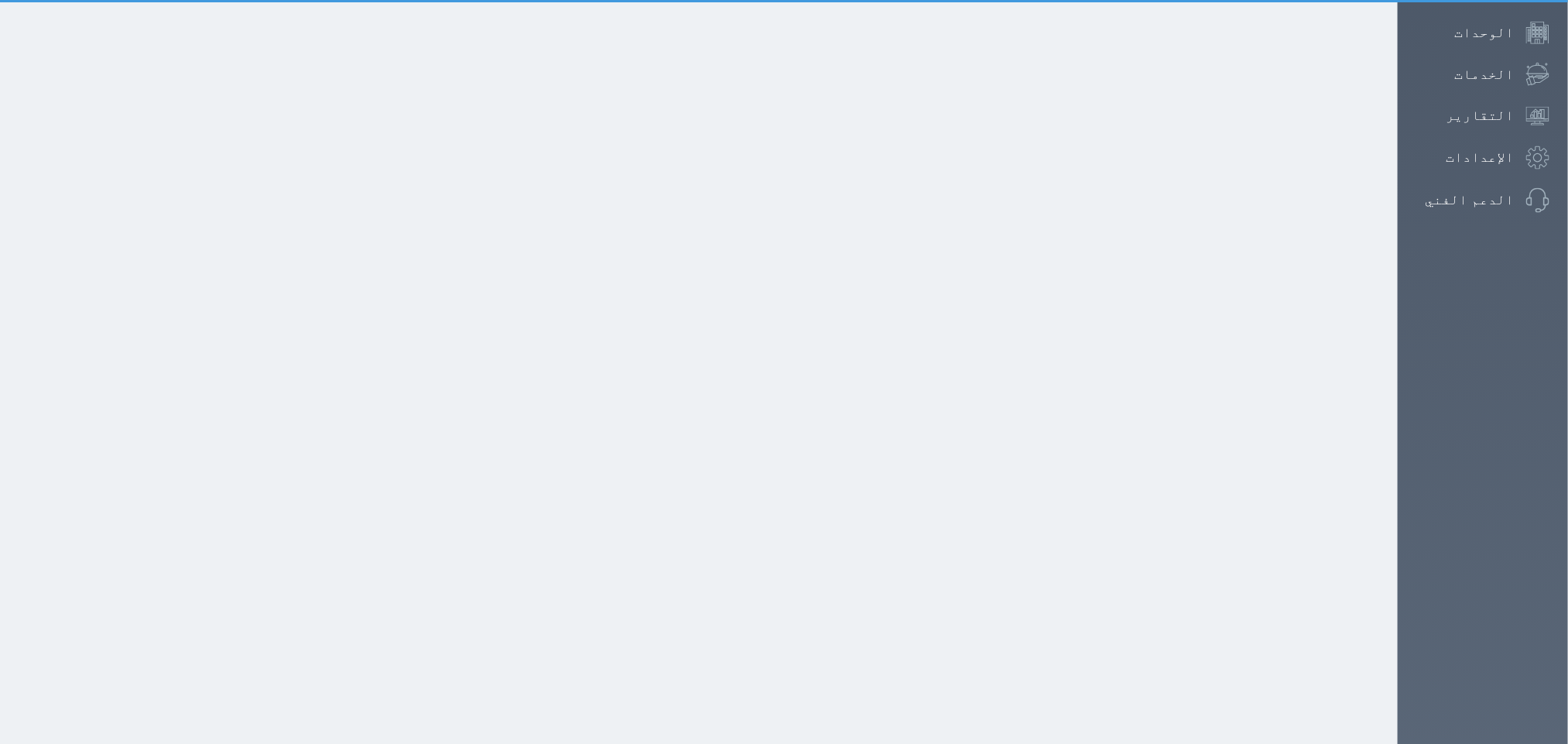 scroll, scrollTop: 0, scrollLeft: 0, axis: both 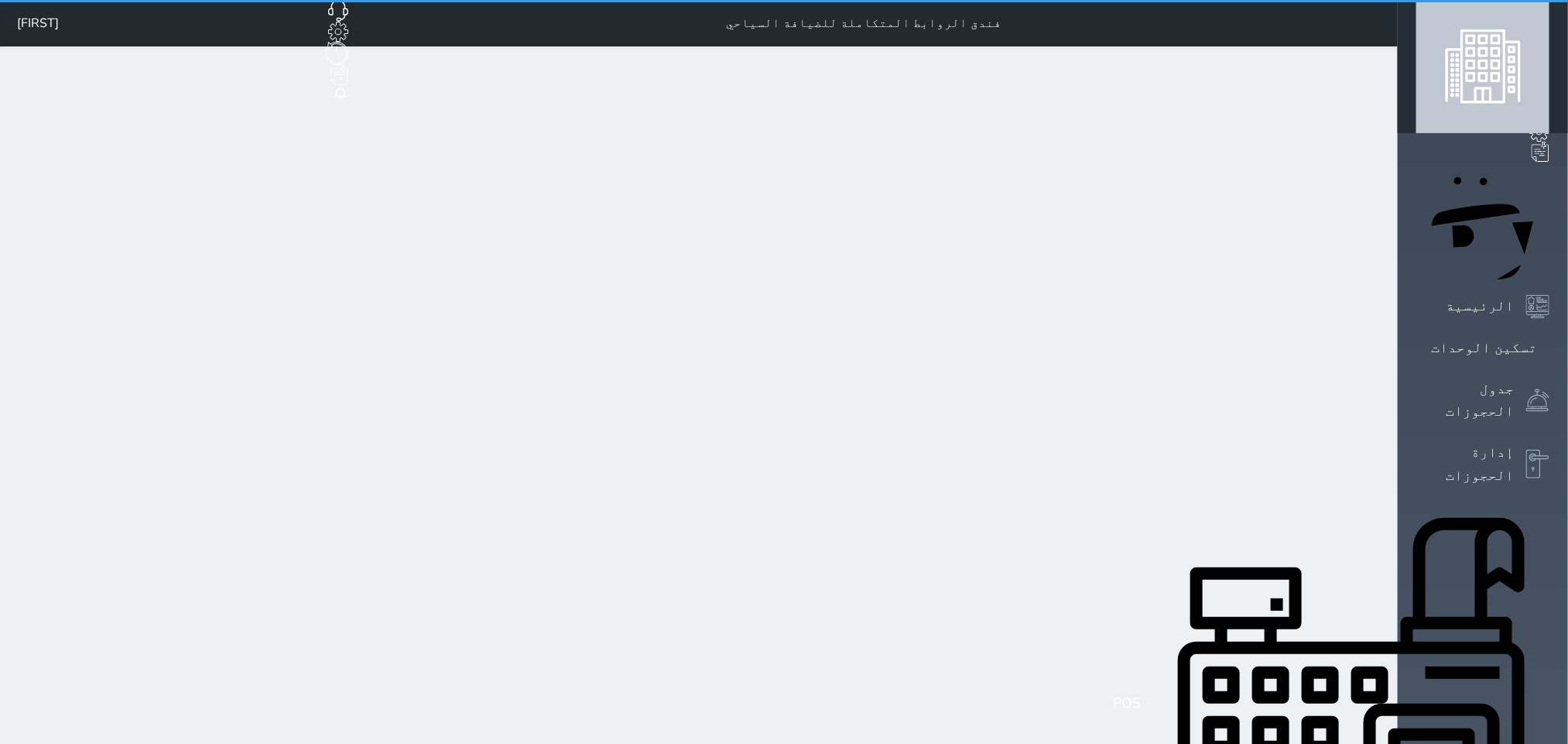 select on "1" 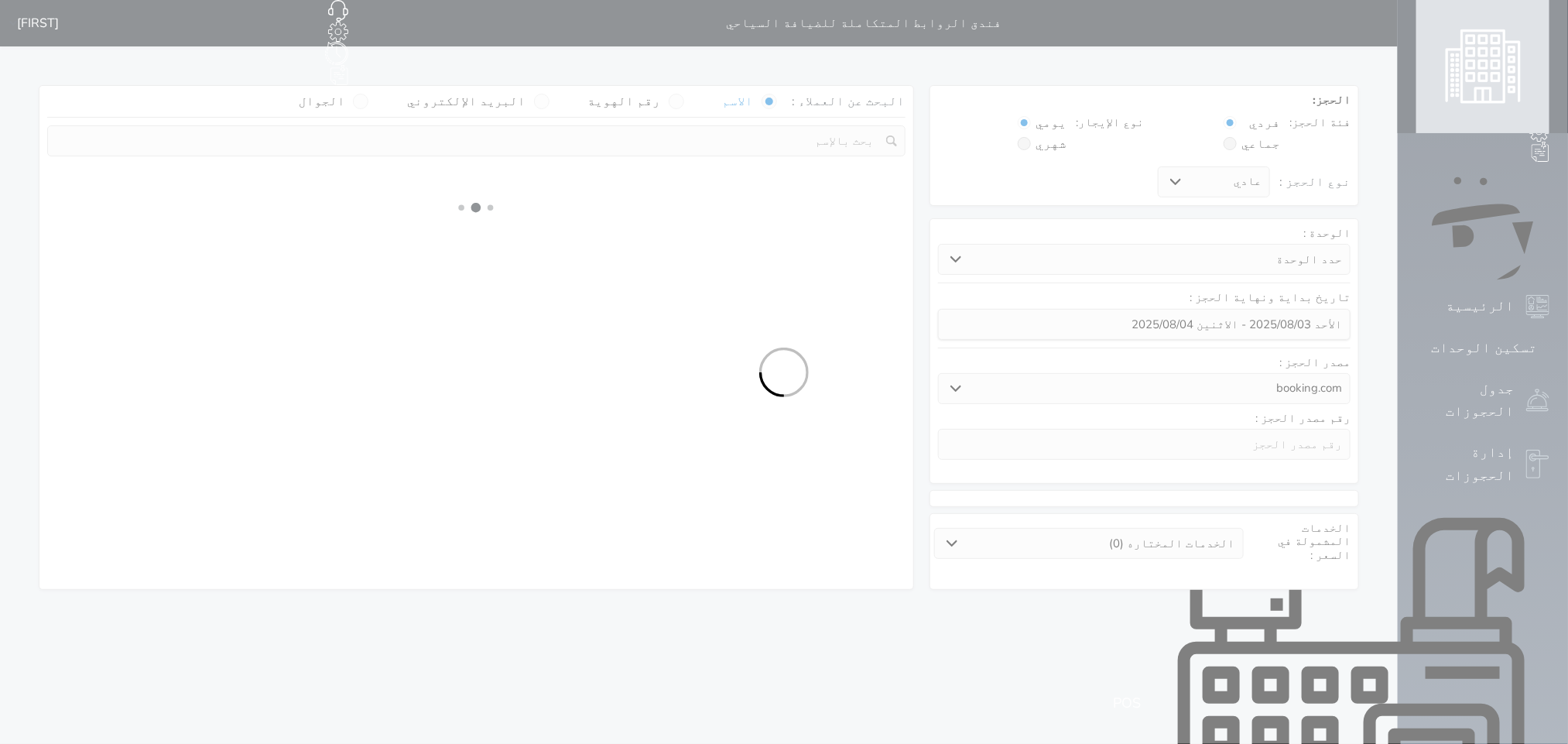 select 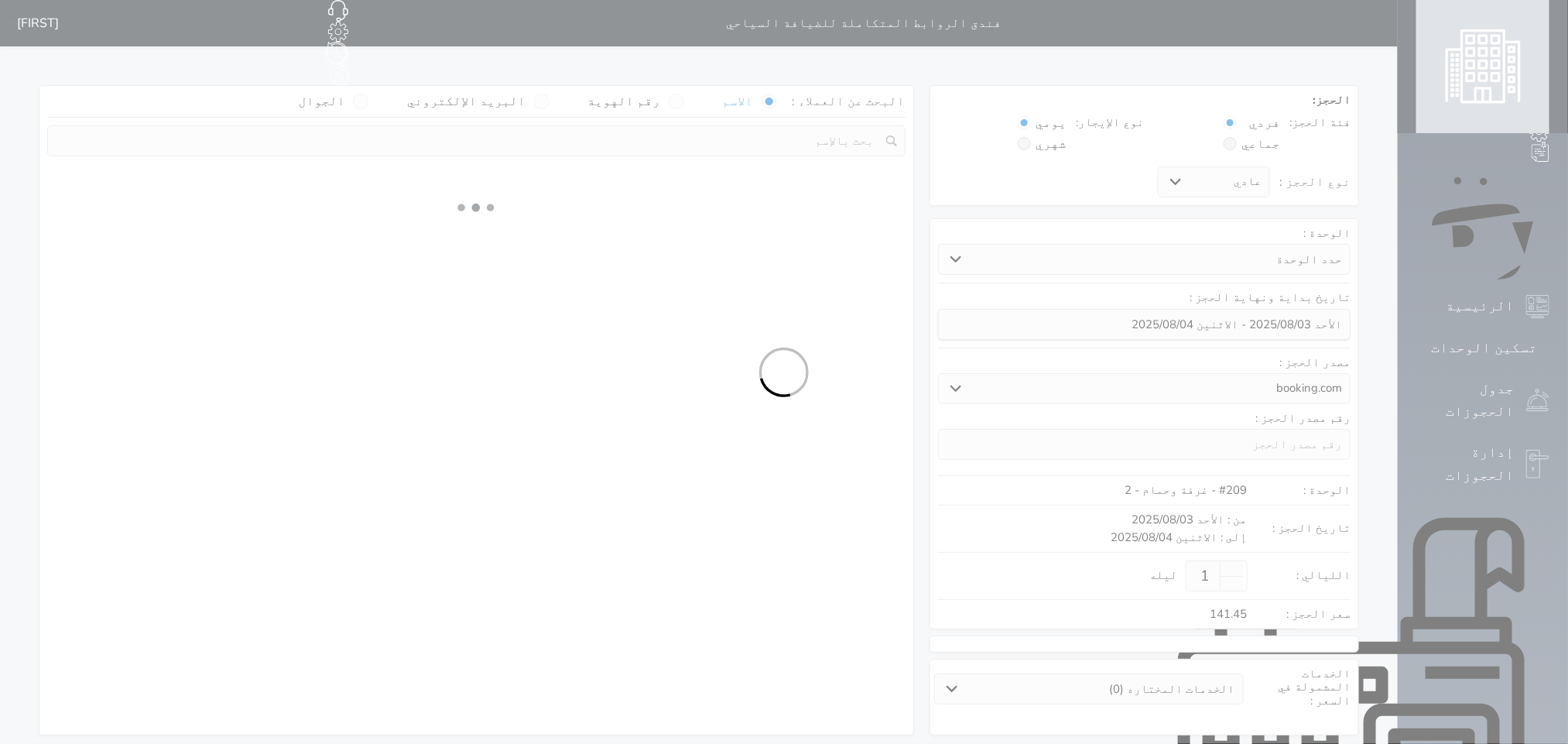 select on "1" 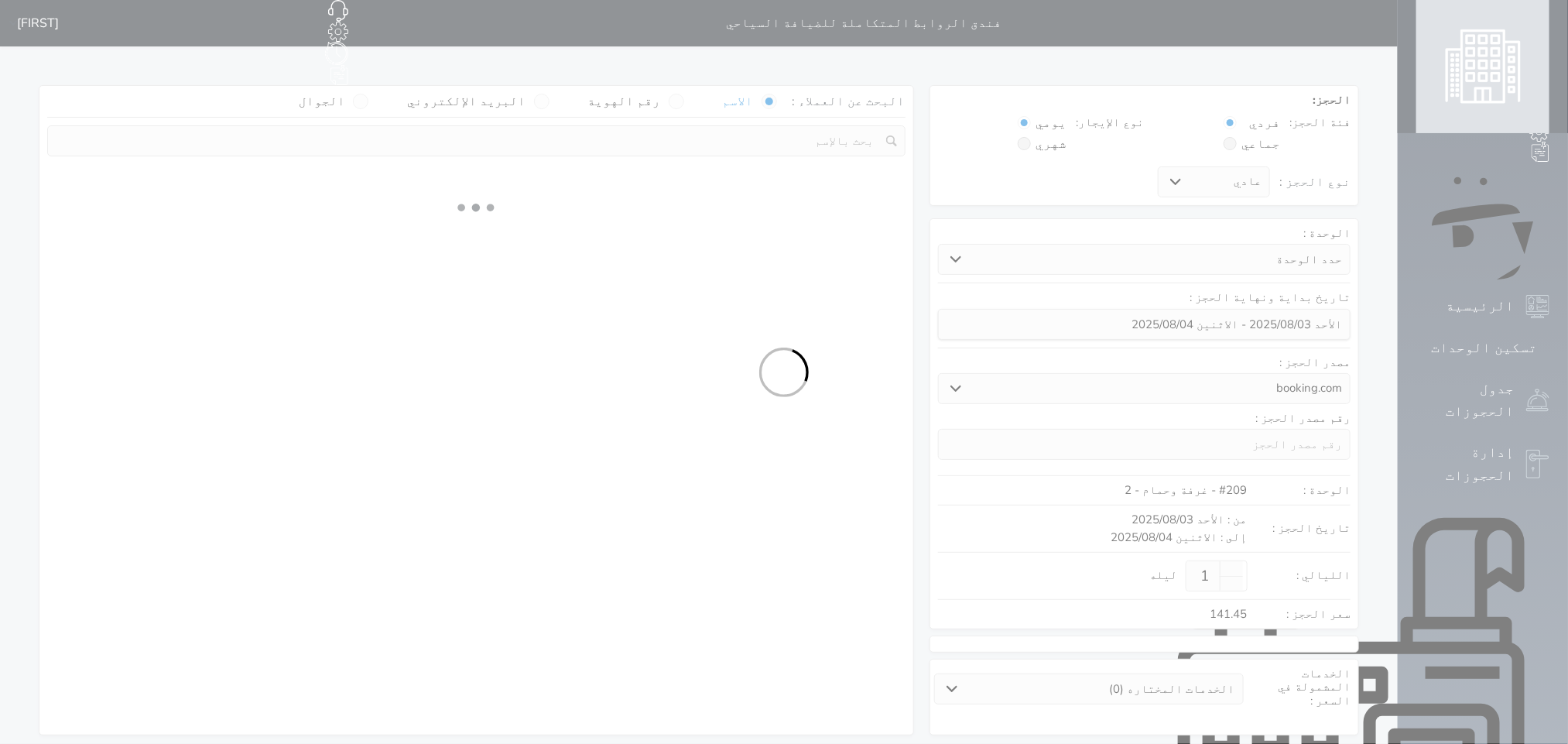 select on "113" 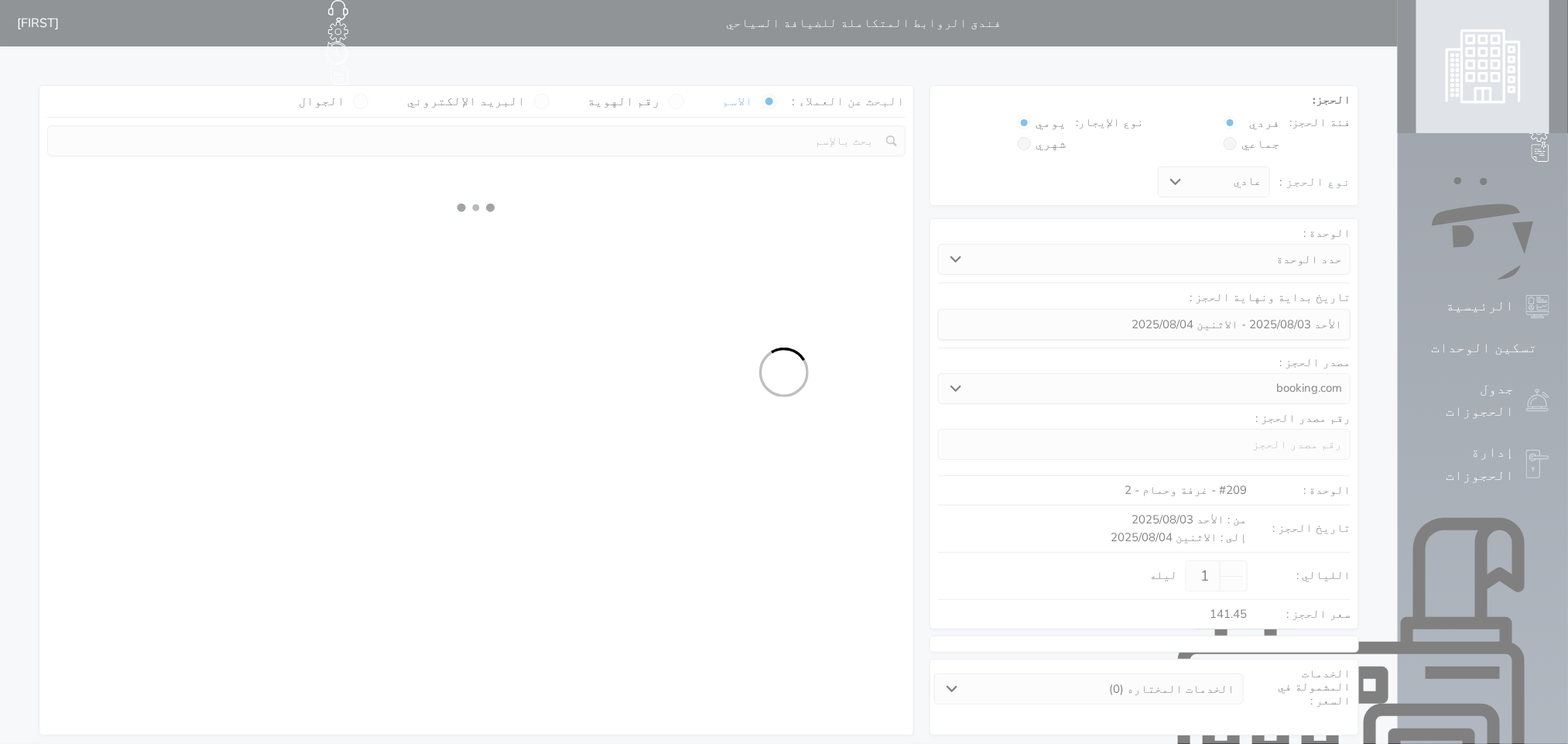 select on "1" 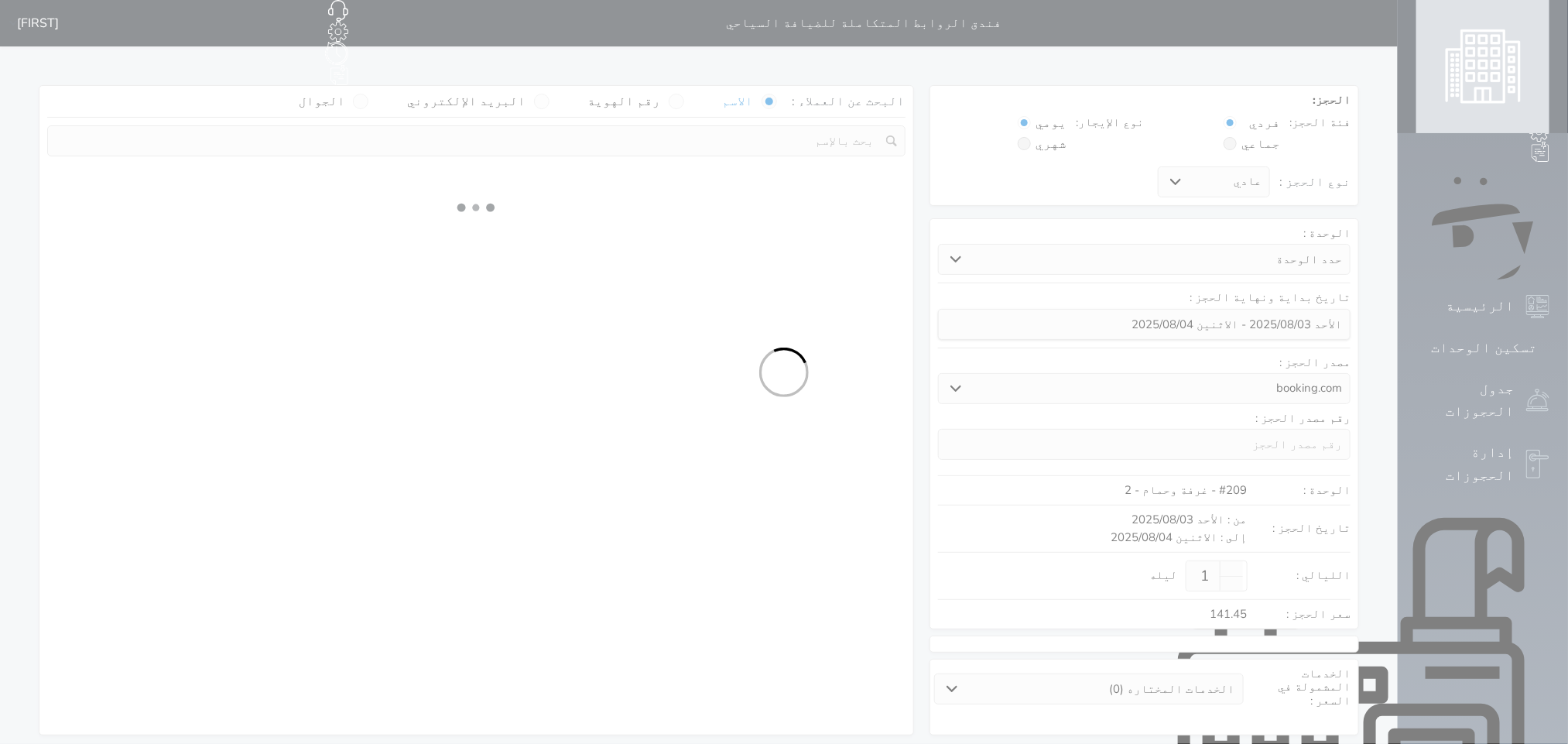 select 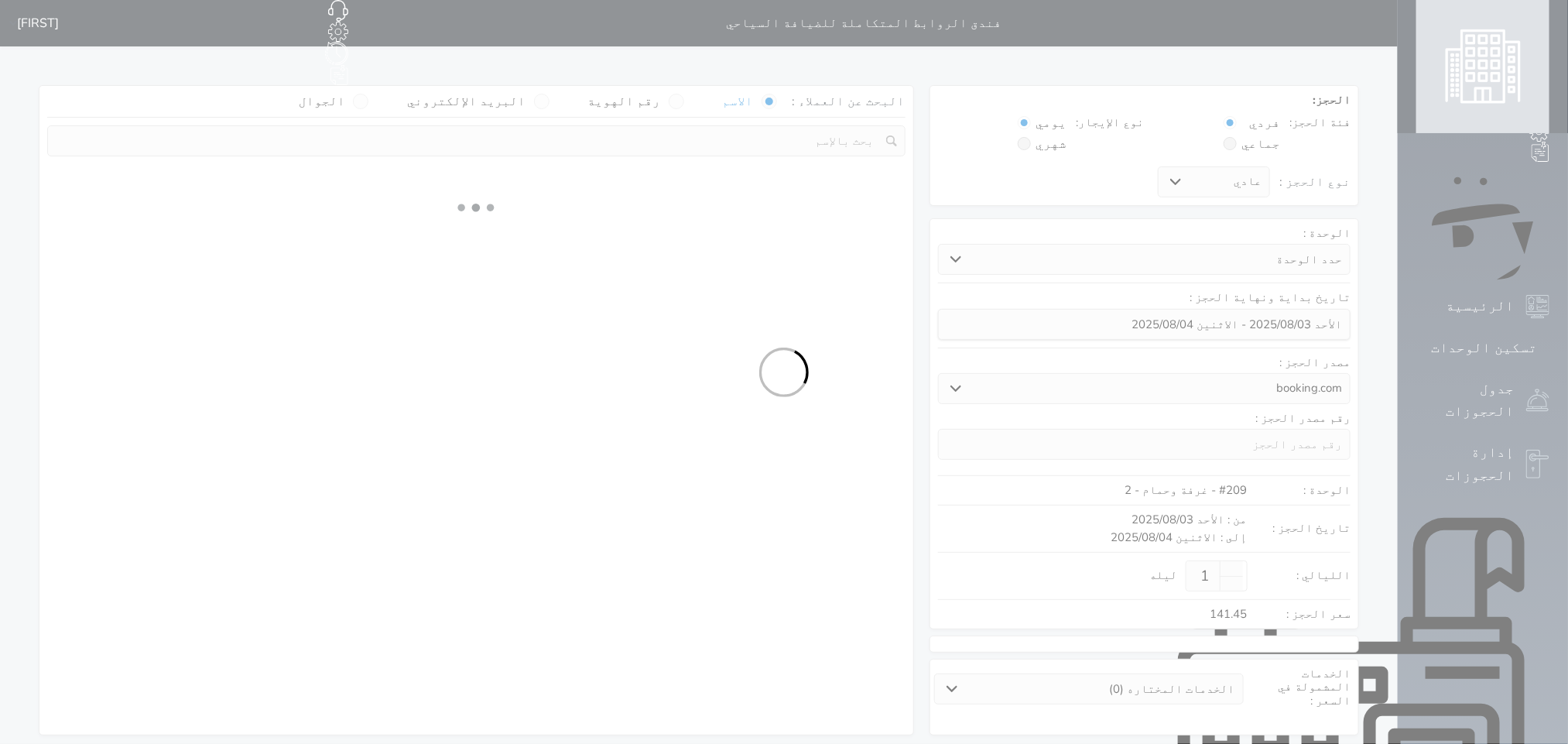 select on "7" 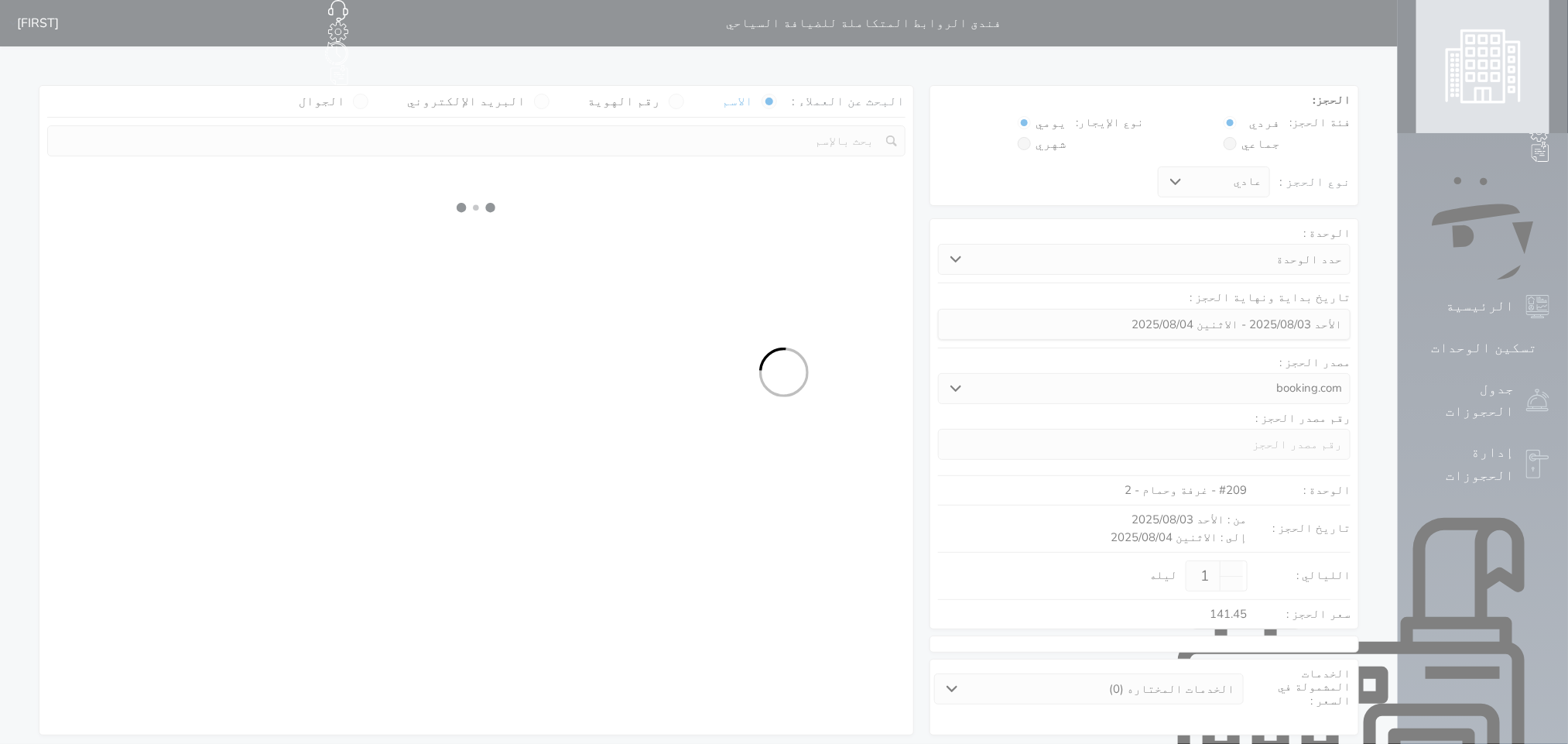 select 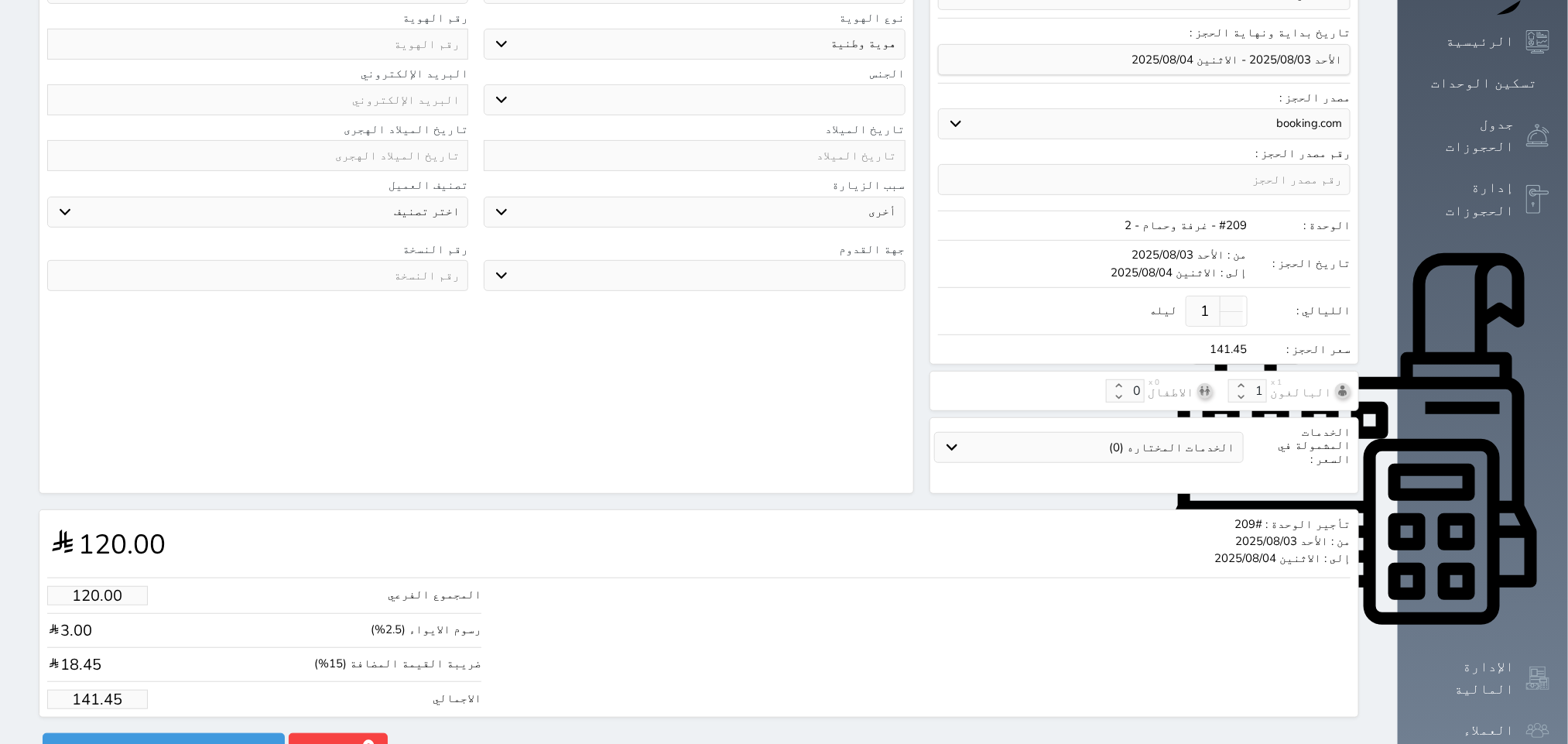 scroll, scrollTop: 33, scrollLeft: 0, axis: vertical 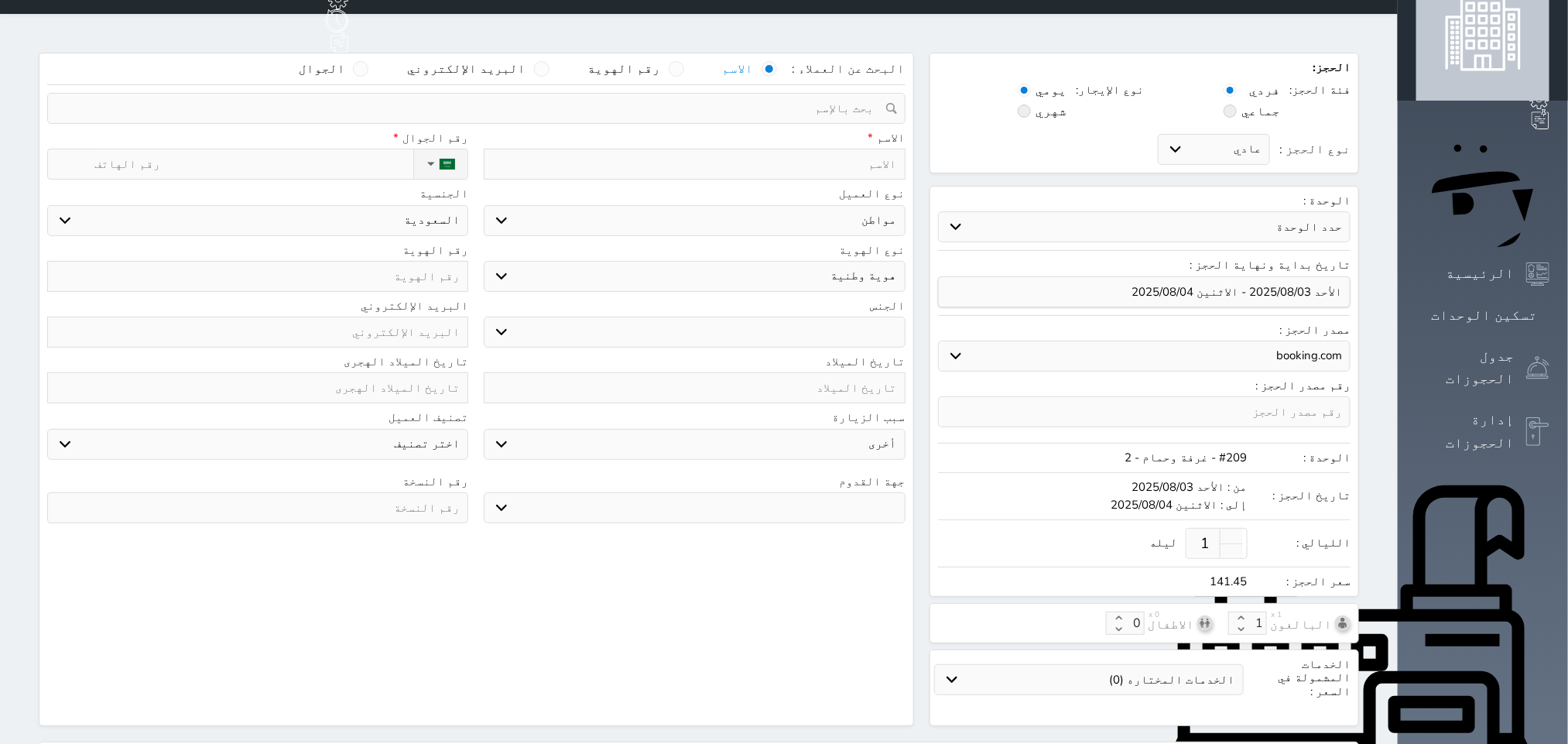 select 